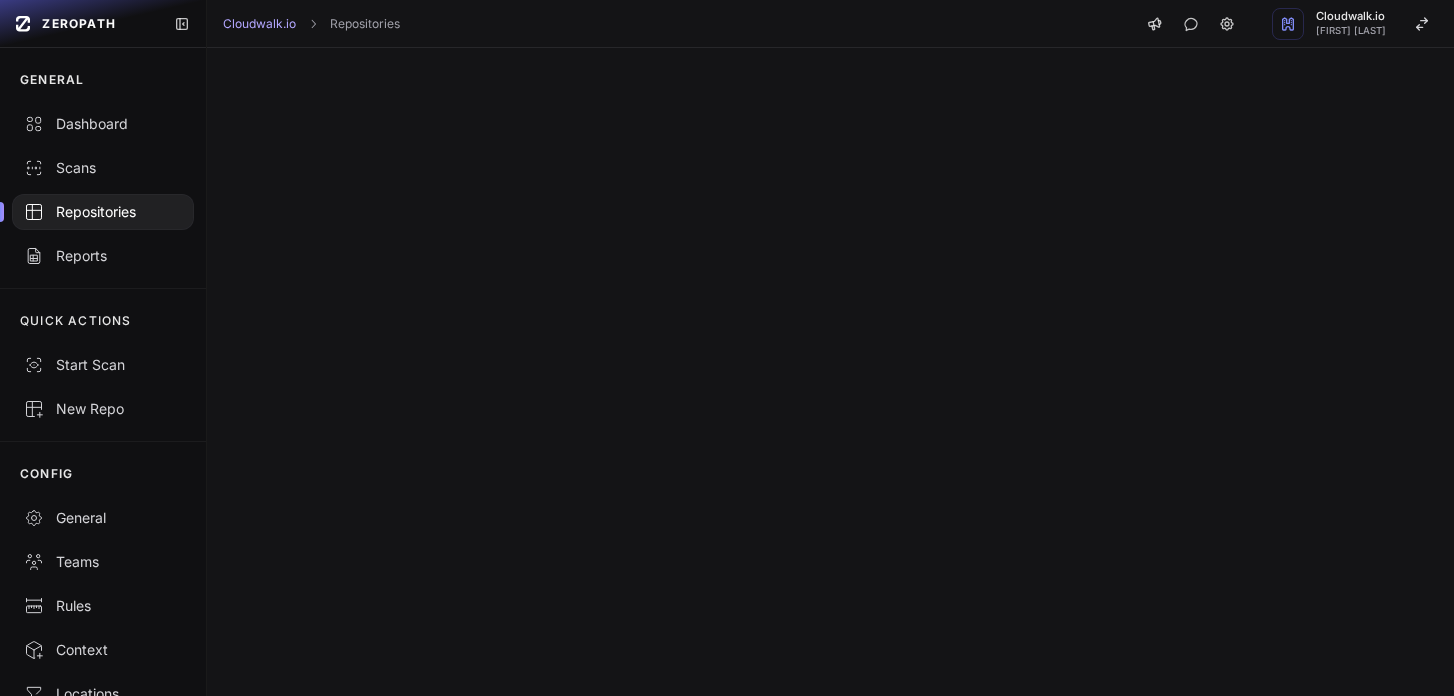 scroll, scrollTop: 0, scrollLeft: 0, axis: both 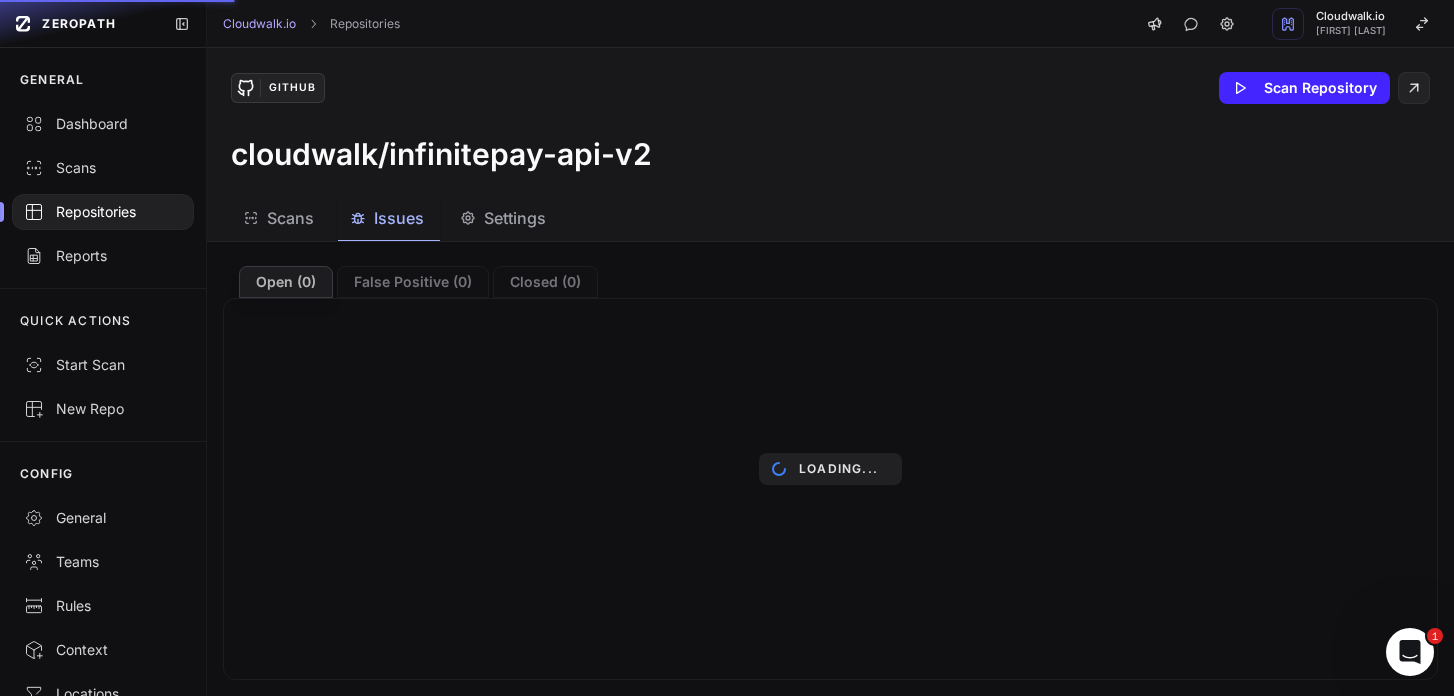 click on "Repositories" at bounding box center [103, 212] 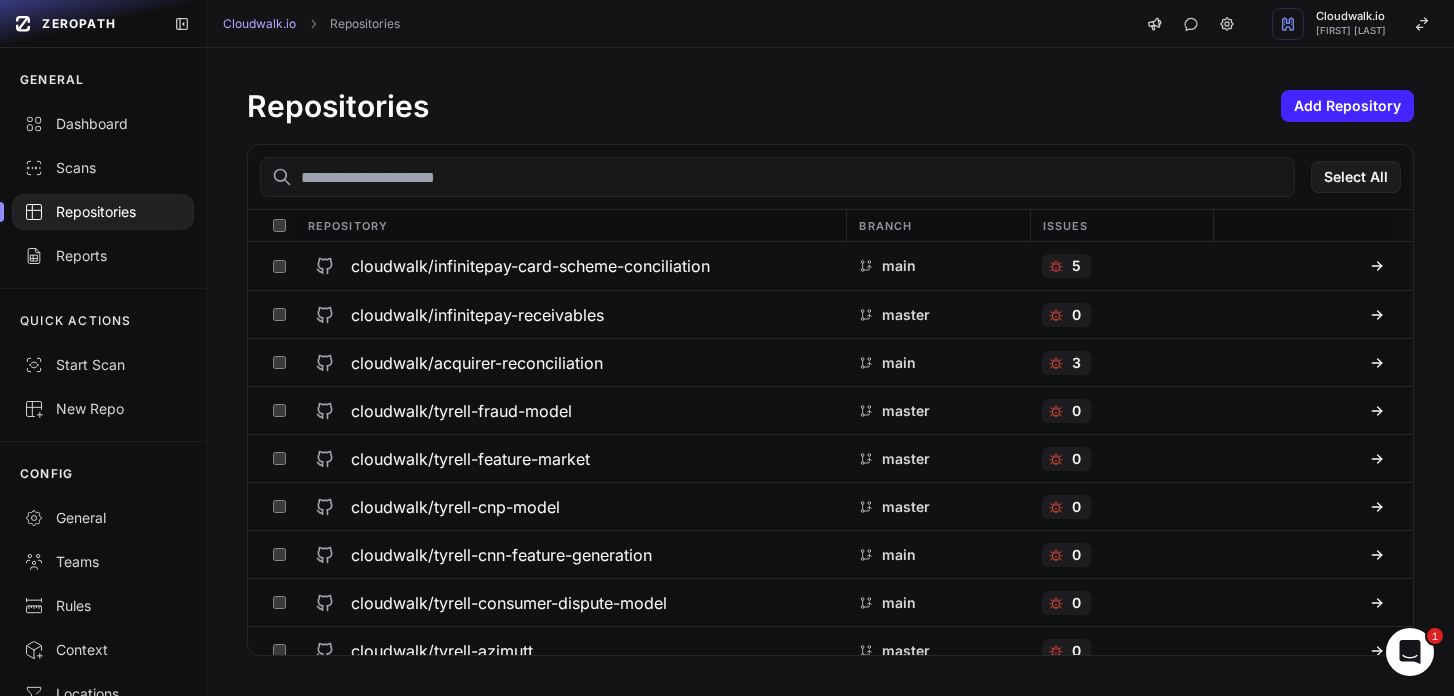 click at bounding box center [777, 177] 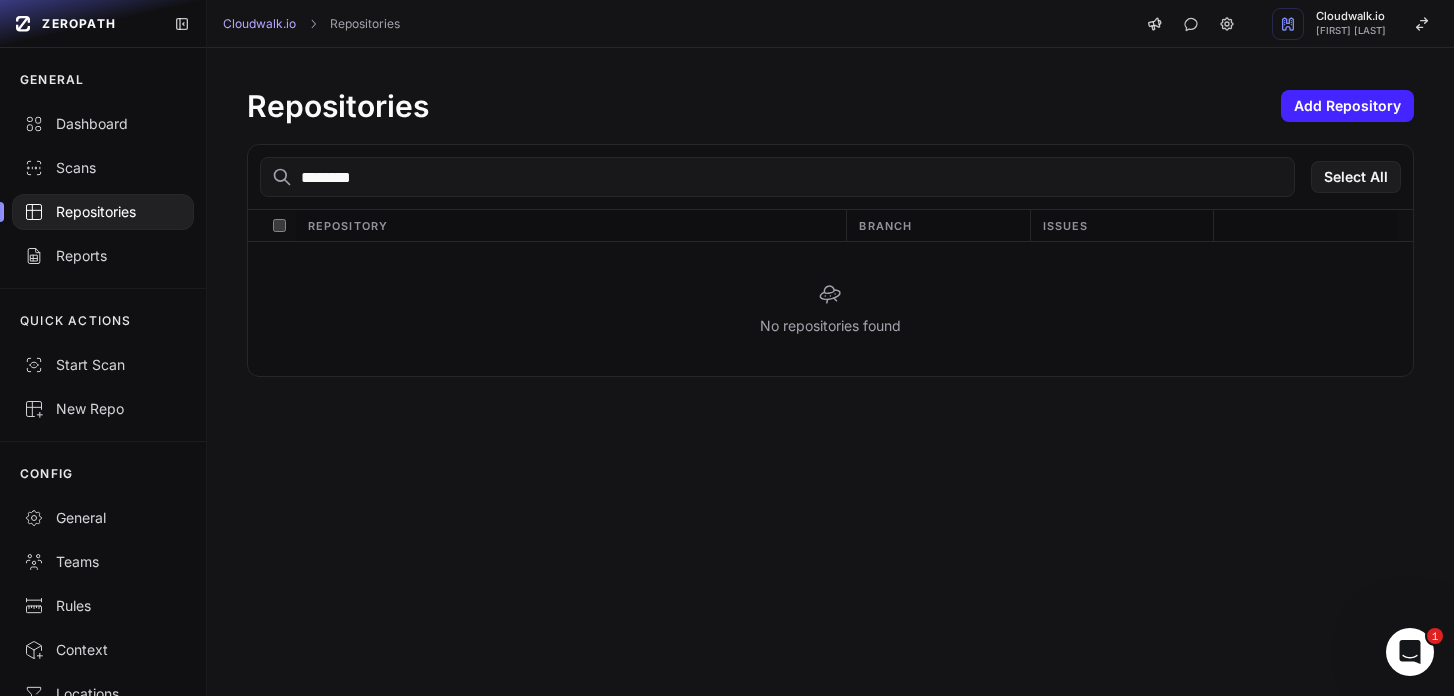 click on "********" at bounding box center (777, 177) 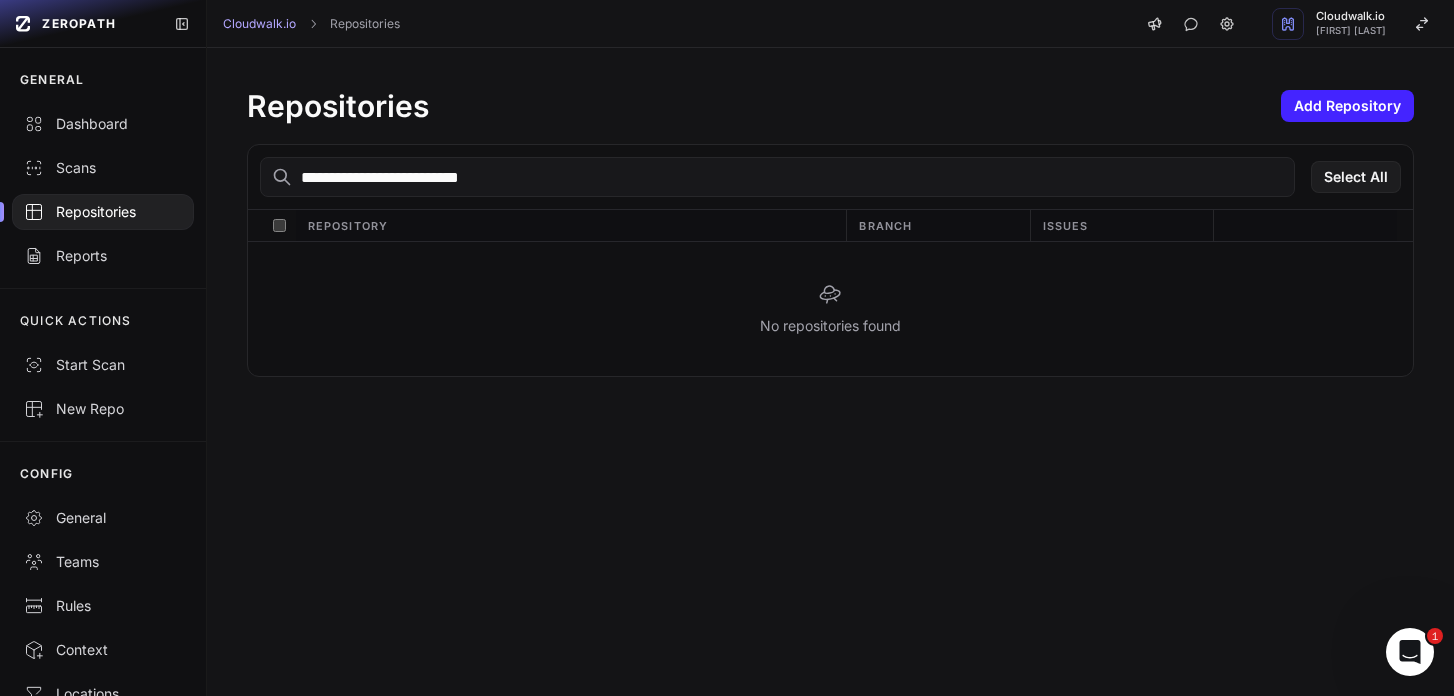 type on "**********" 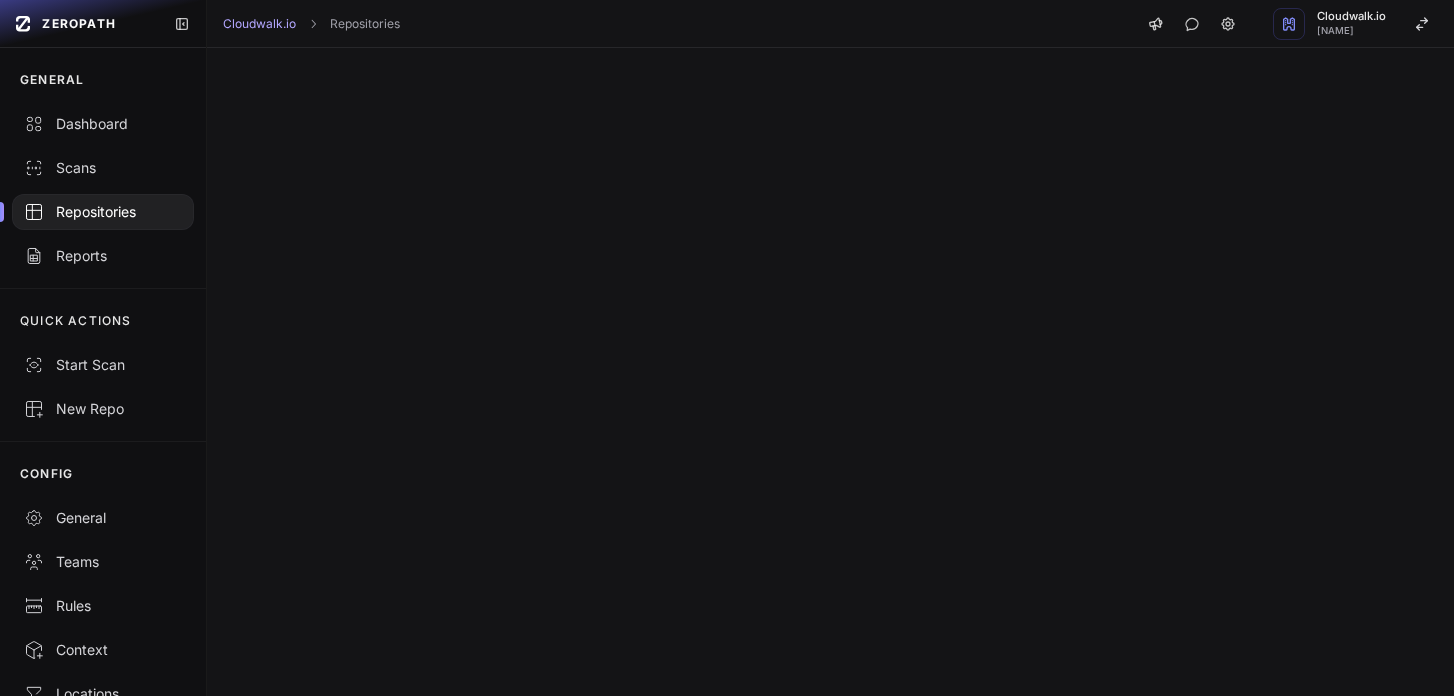 scroll, scrollTop: 0, scrollLeft: 0, axis: both 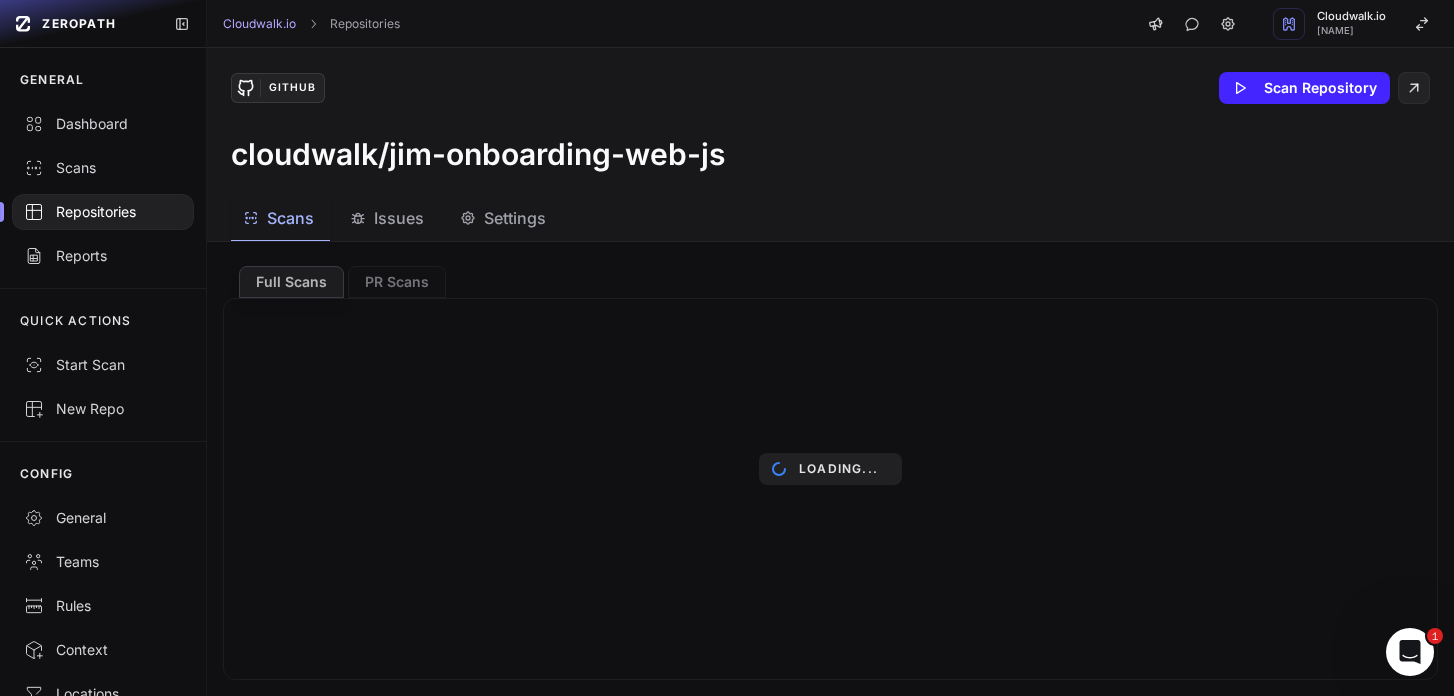 click on "Repositories" at bounding box center [103, 212] 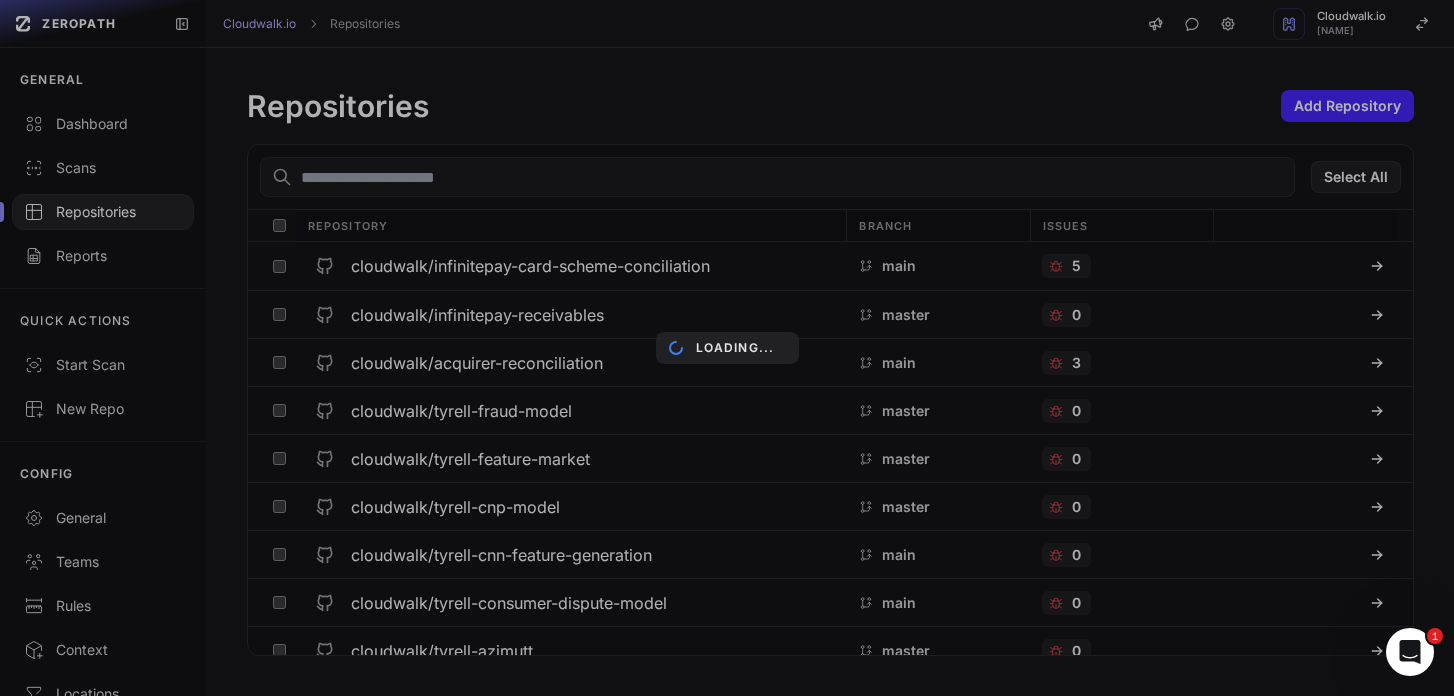 click on "Loading..." at bounding box center (727, 348) 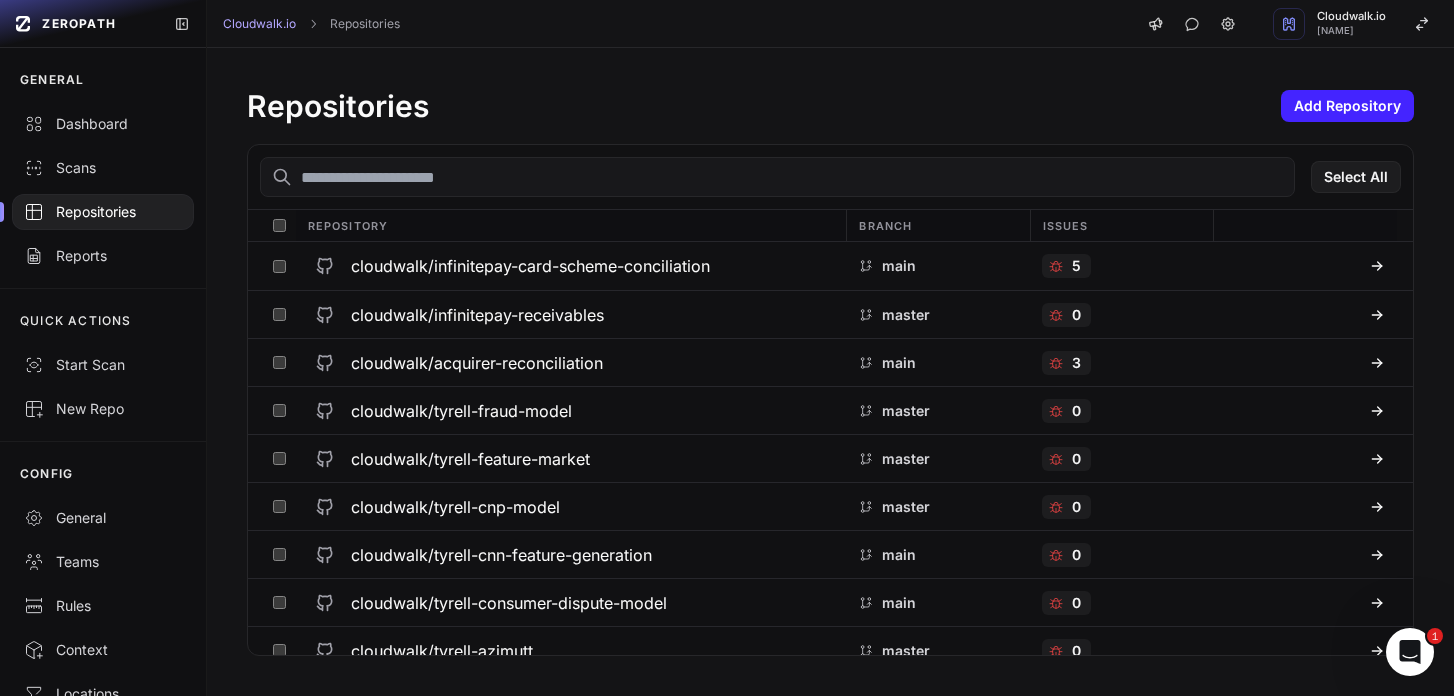 click at bounding box center [777, 177] 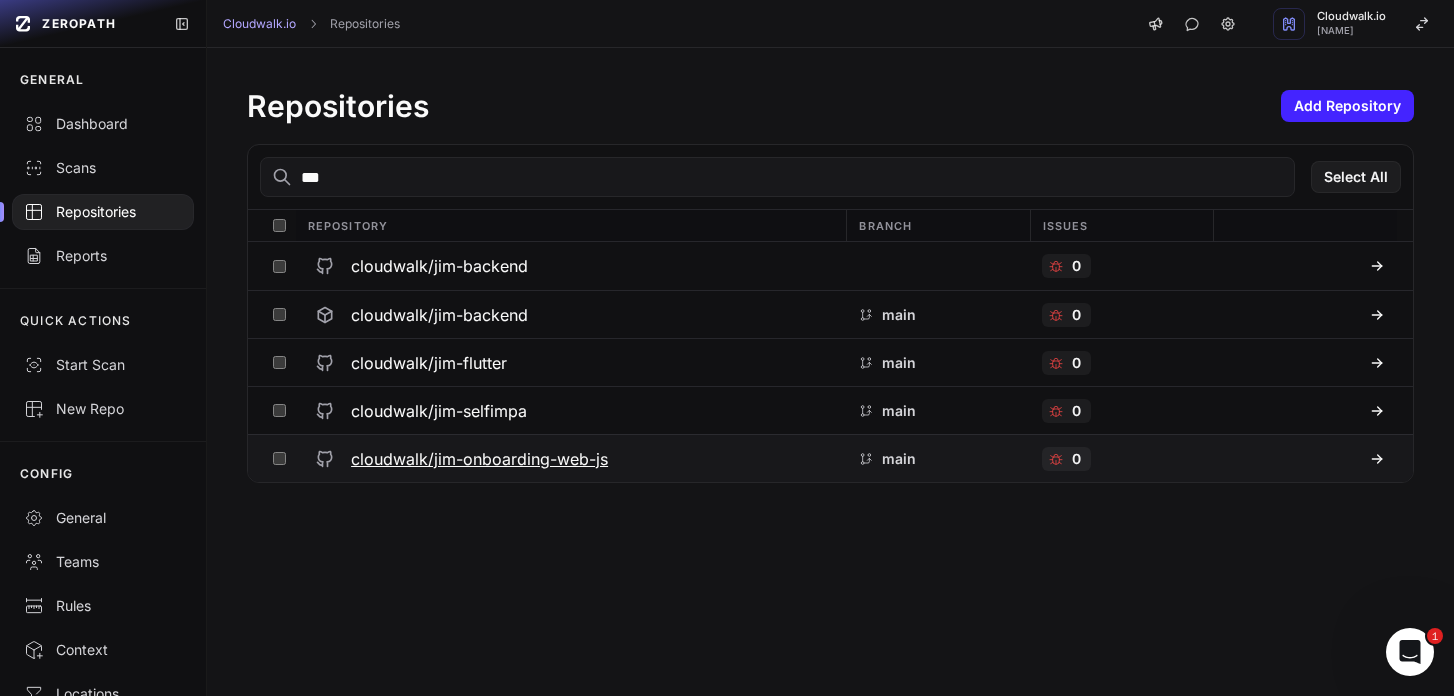 type on "***" 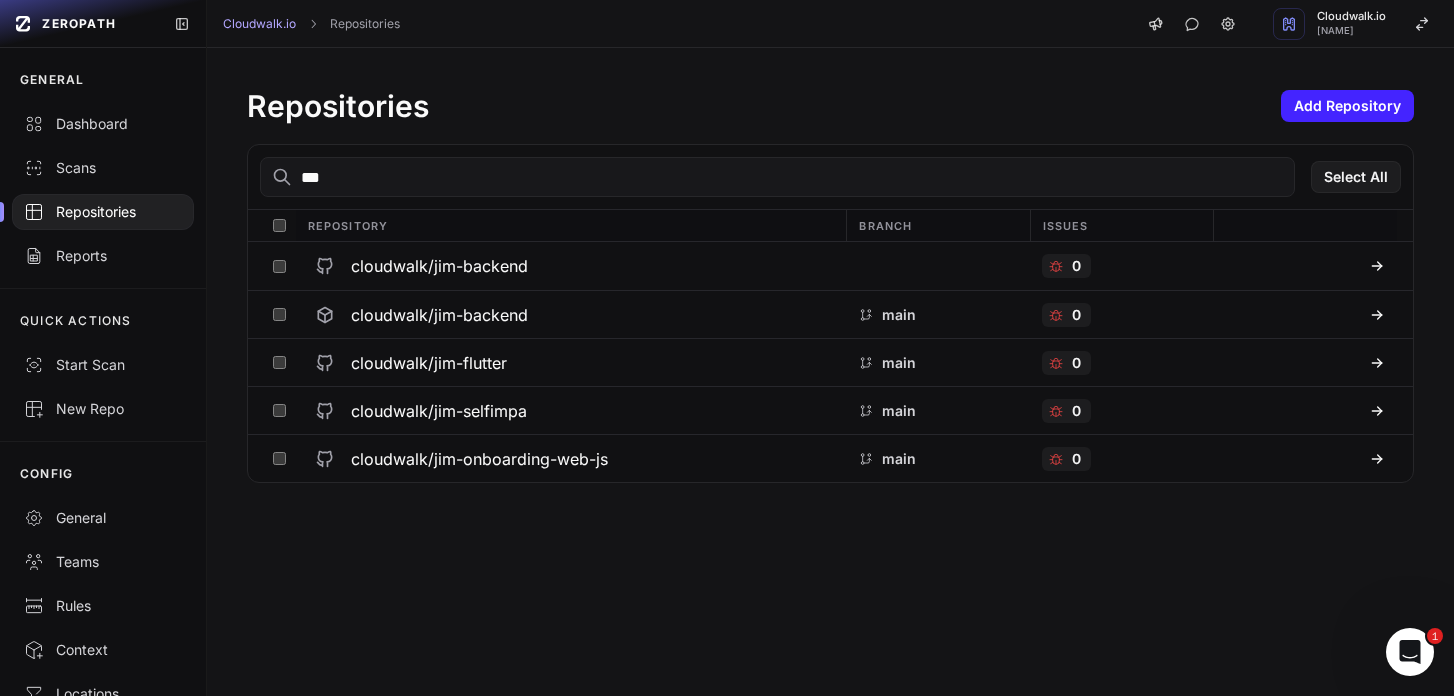 click on "***" at bounding box center [777, 177] 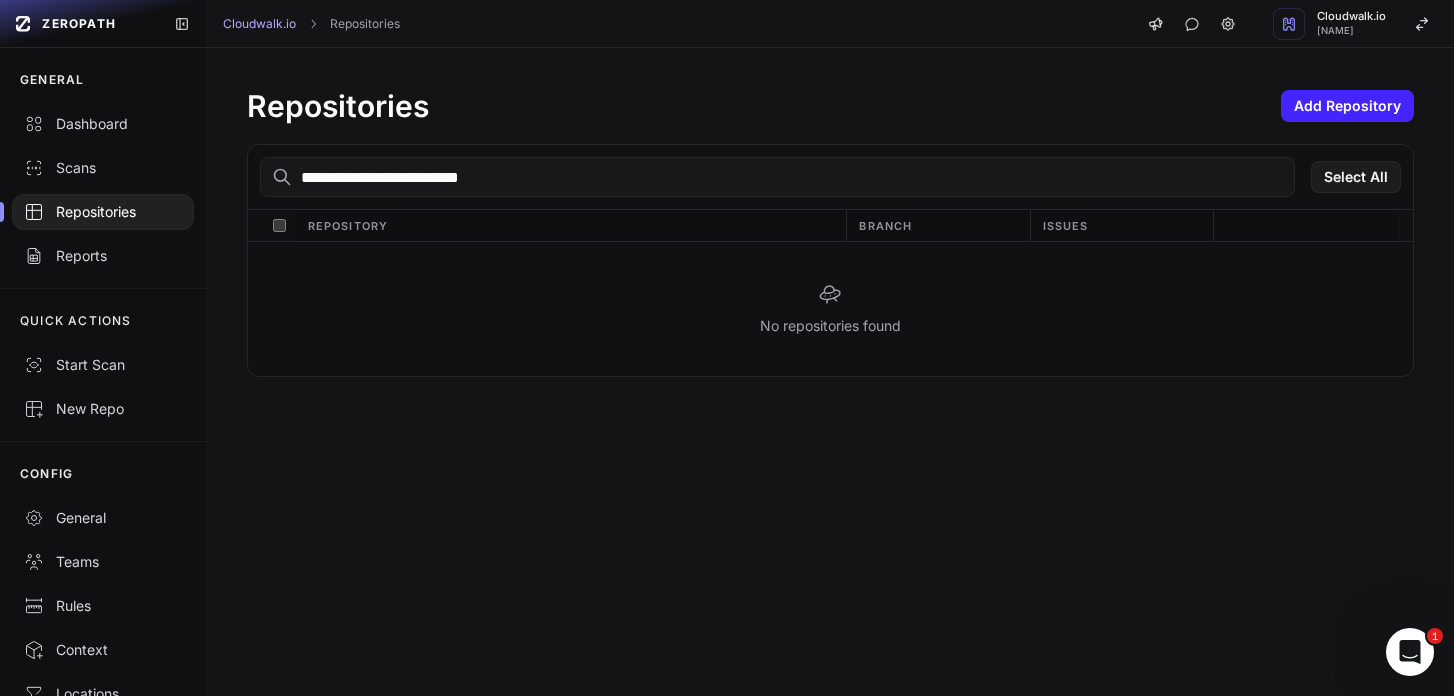 click on "**********" at bounding box center [777, 177] 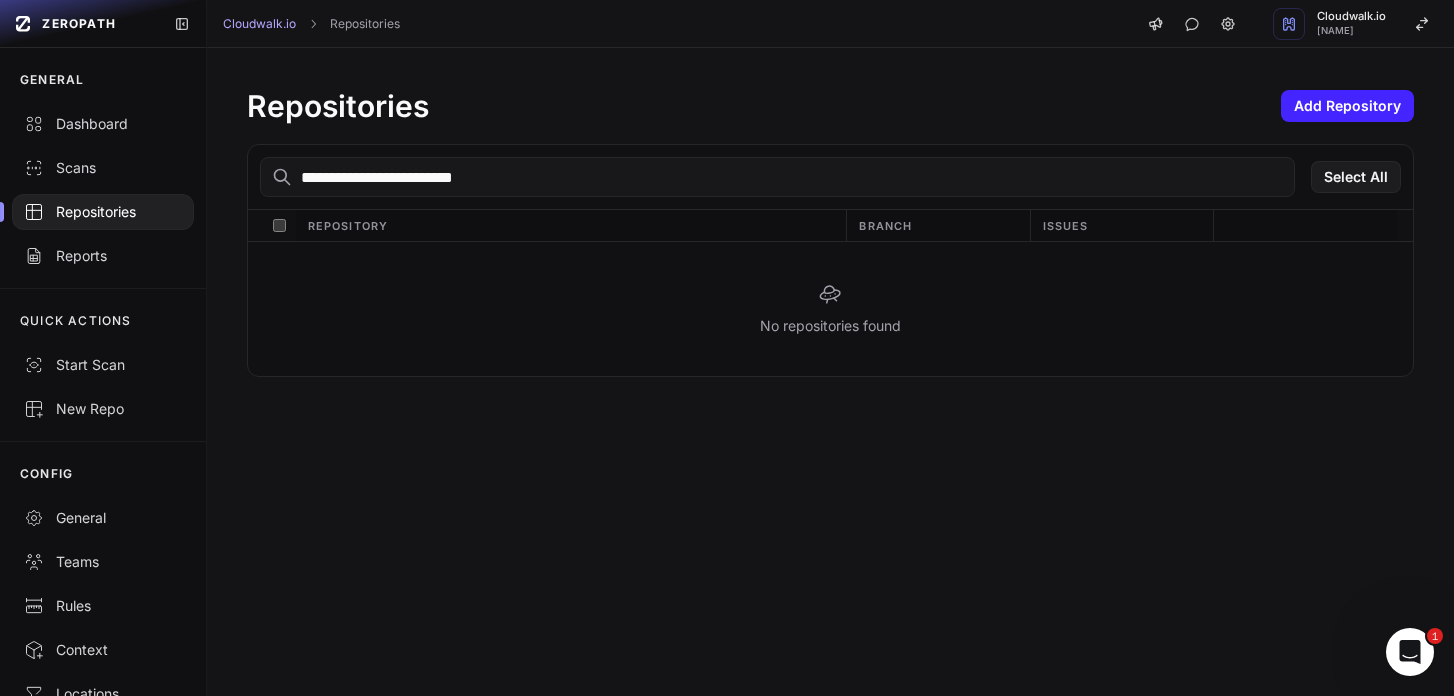 click on "**********" at bounding box center (777, 177) 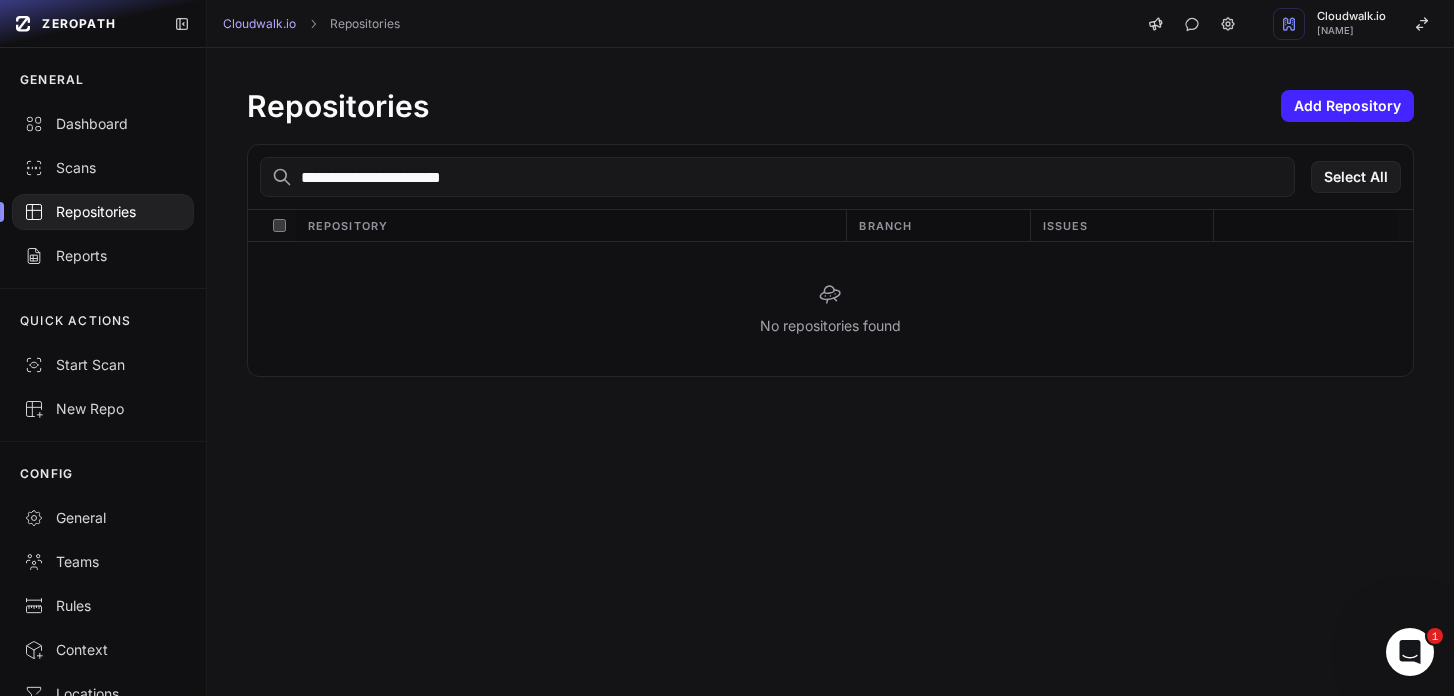 type on "**********" 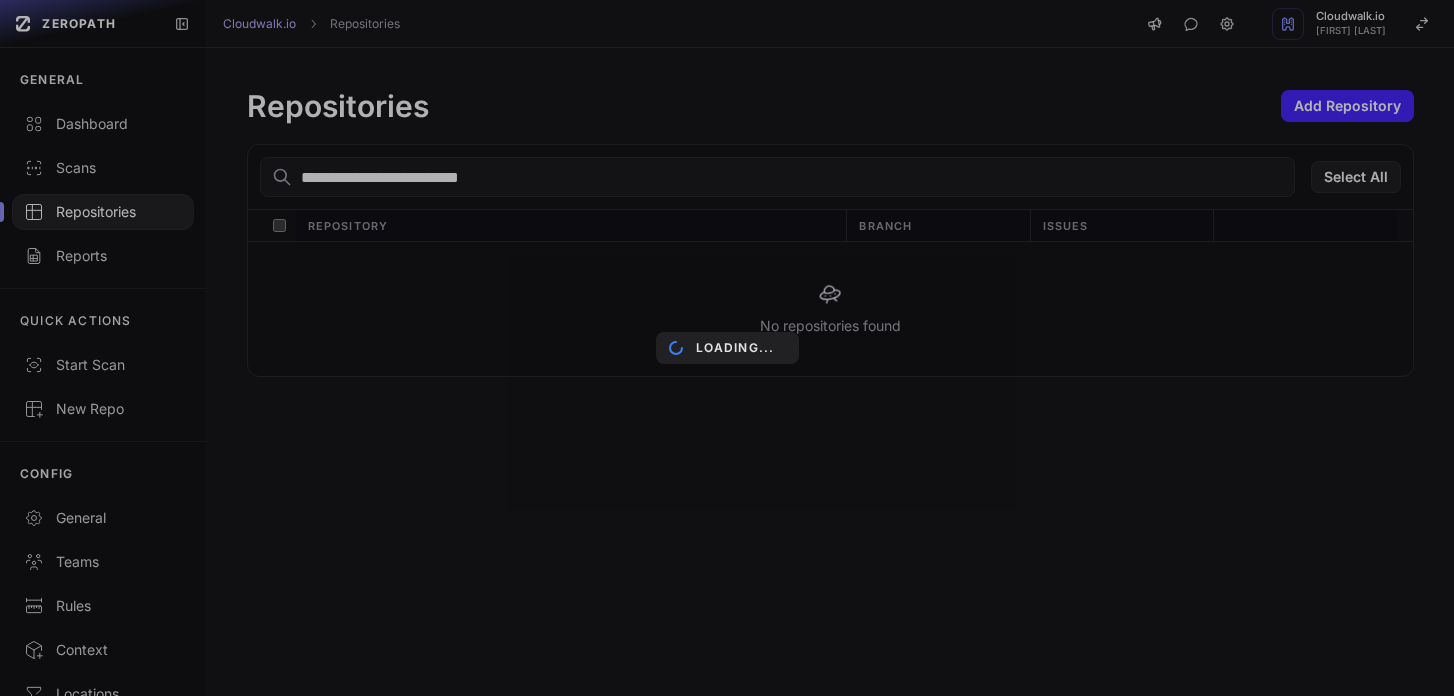scroll, scrollTop: 0, scrollLeft: 0, axis: both 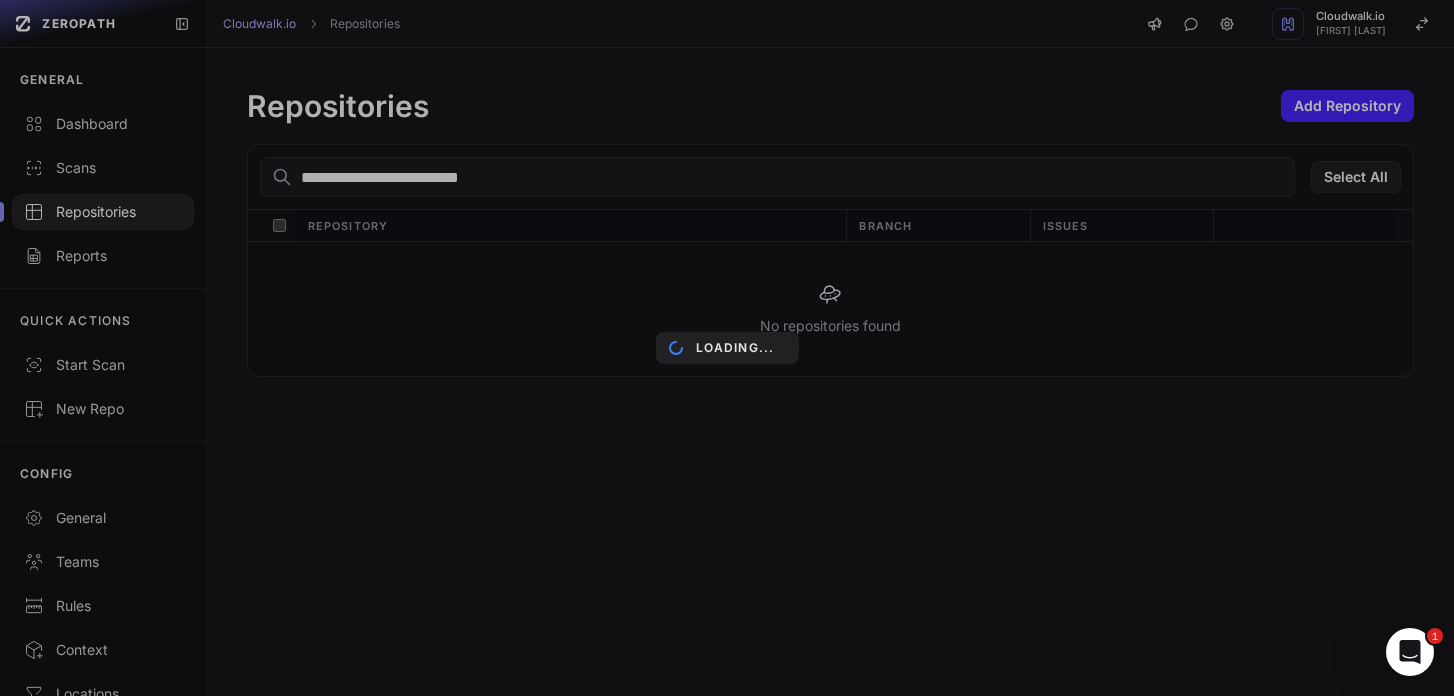 click on "Loading..." at bounding box center (727, 348) 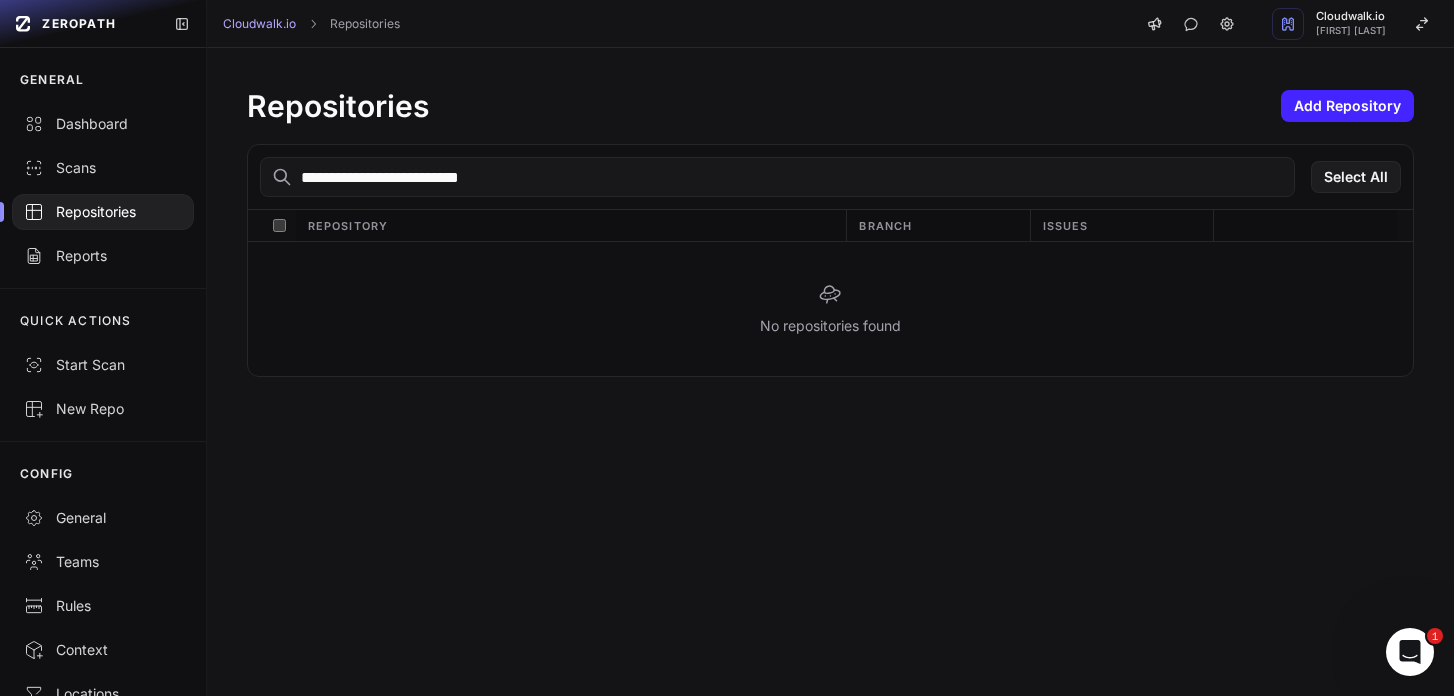 click on "Repositories   Add Repository" at bounding box center (830, 106) 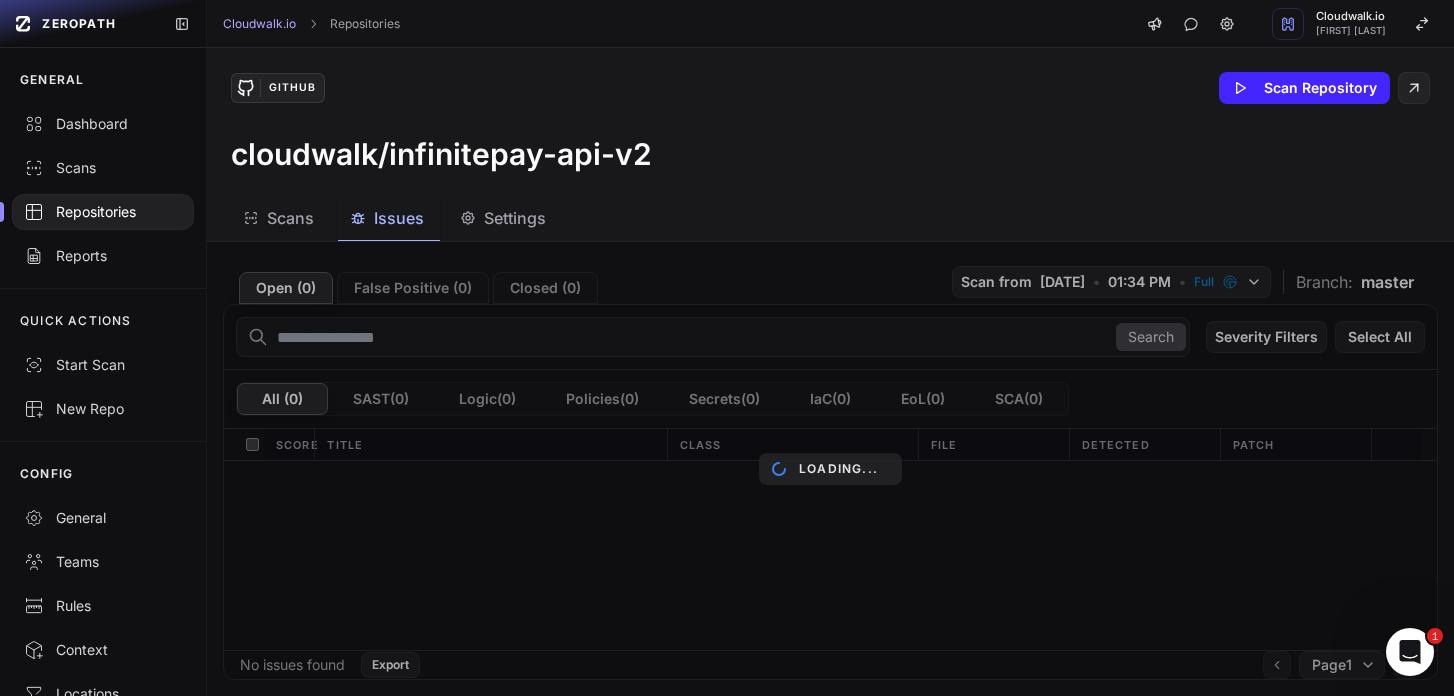 click on "Repositories" at bounding box center (103, 212) 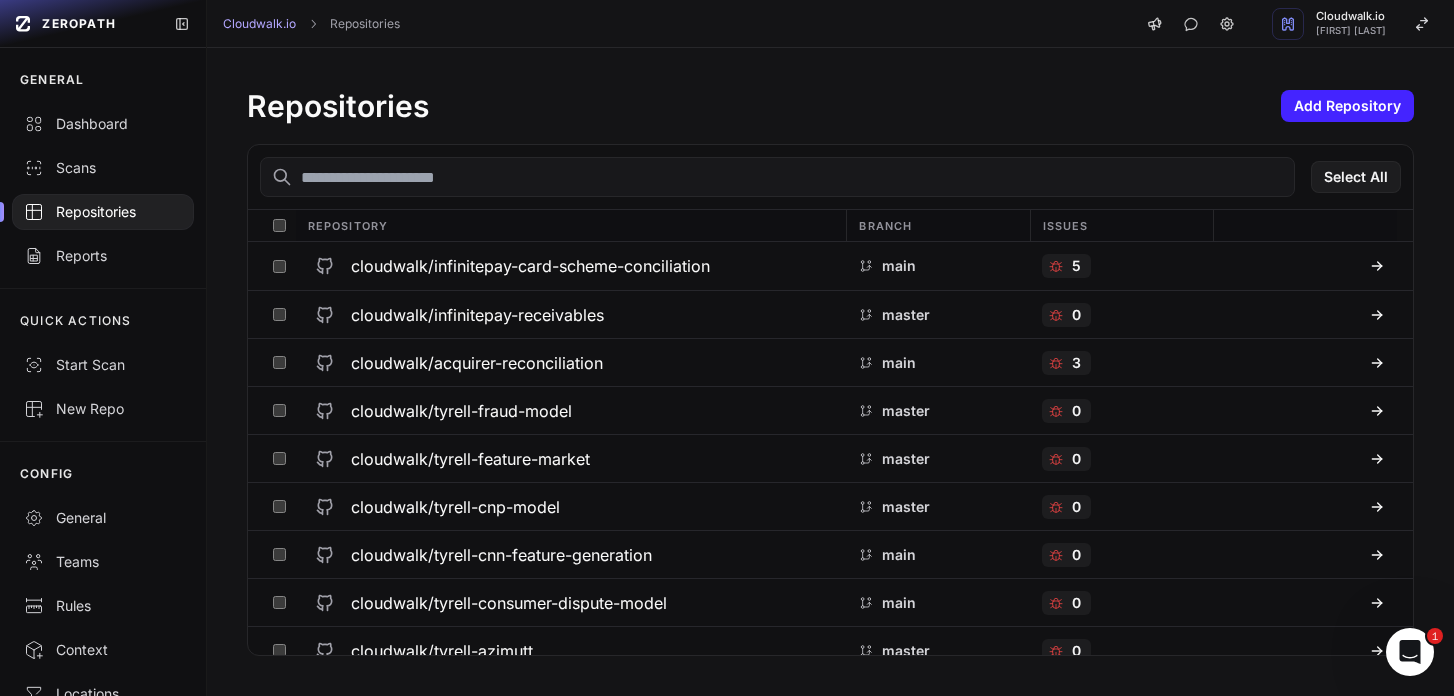 click at bounding box center [777, 177] 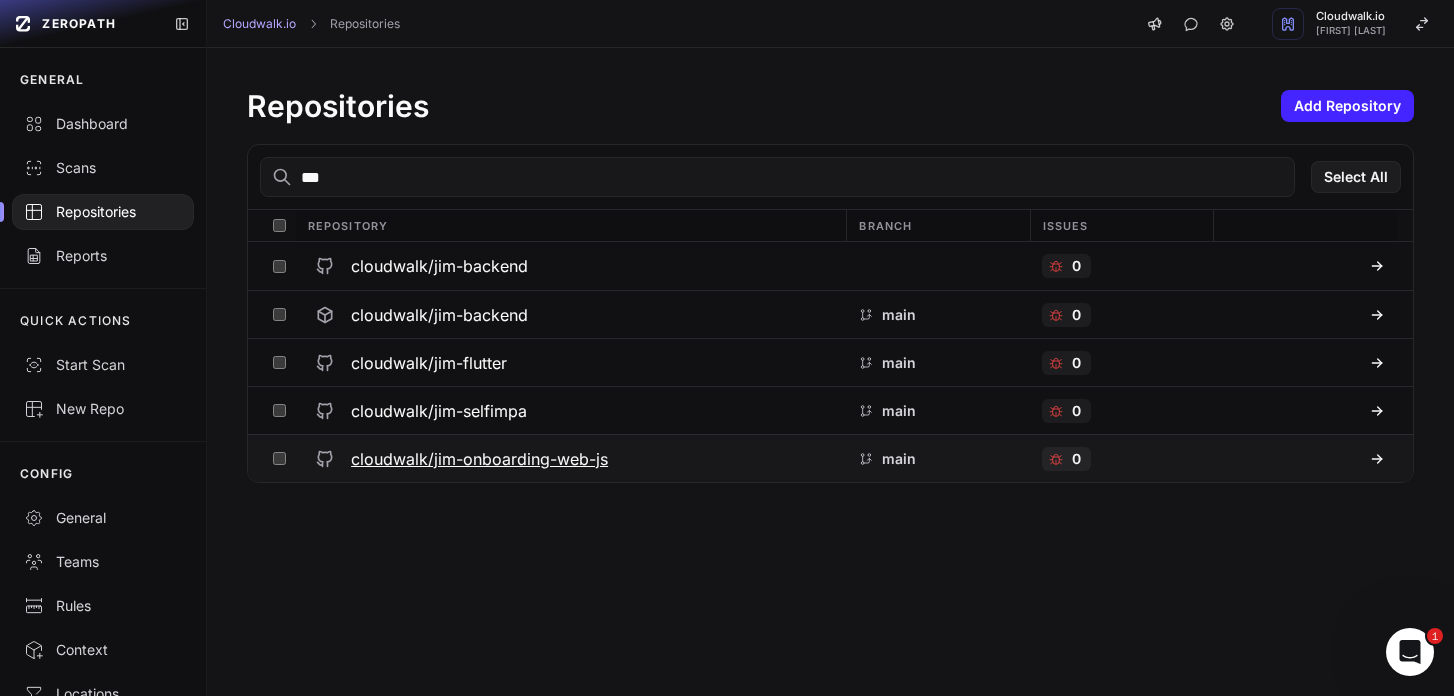 type on "***" 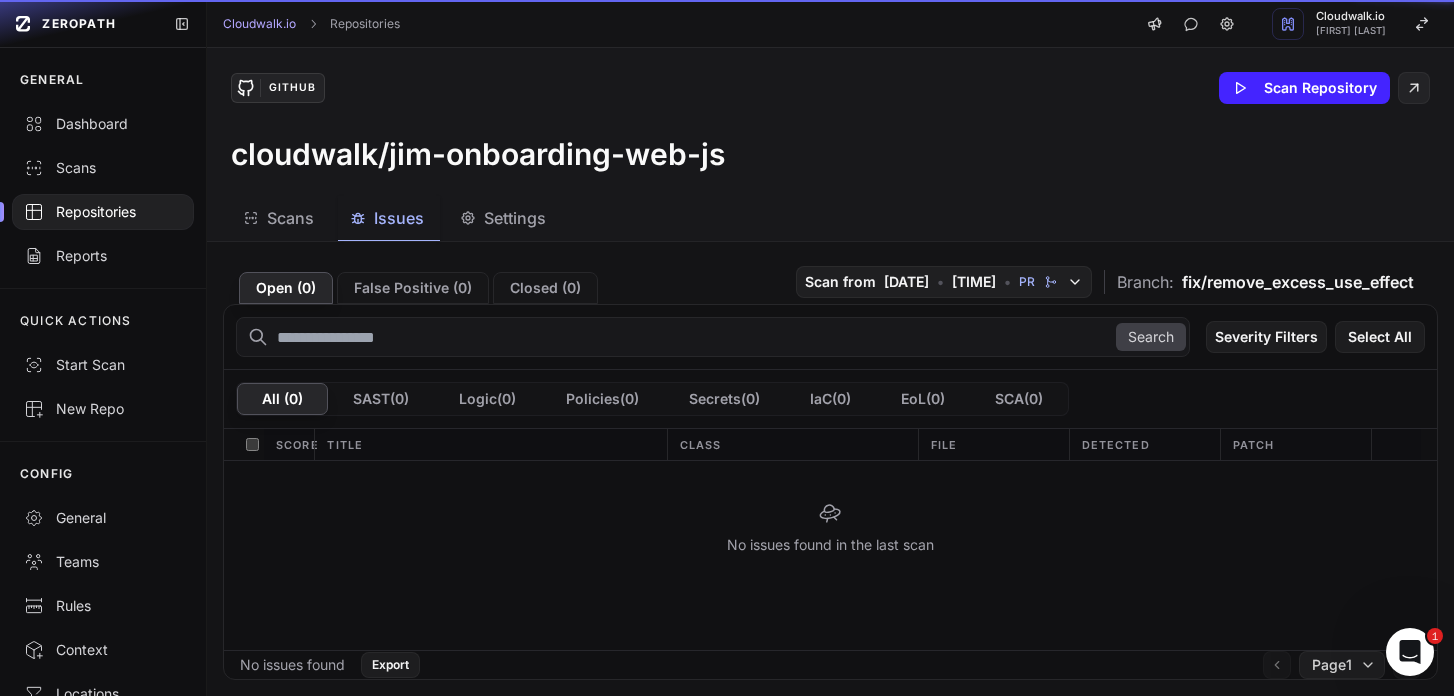 click on "Issues" at bounding box center [399, 218] 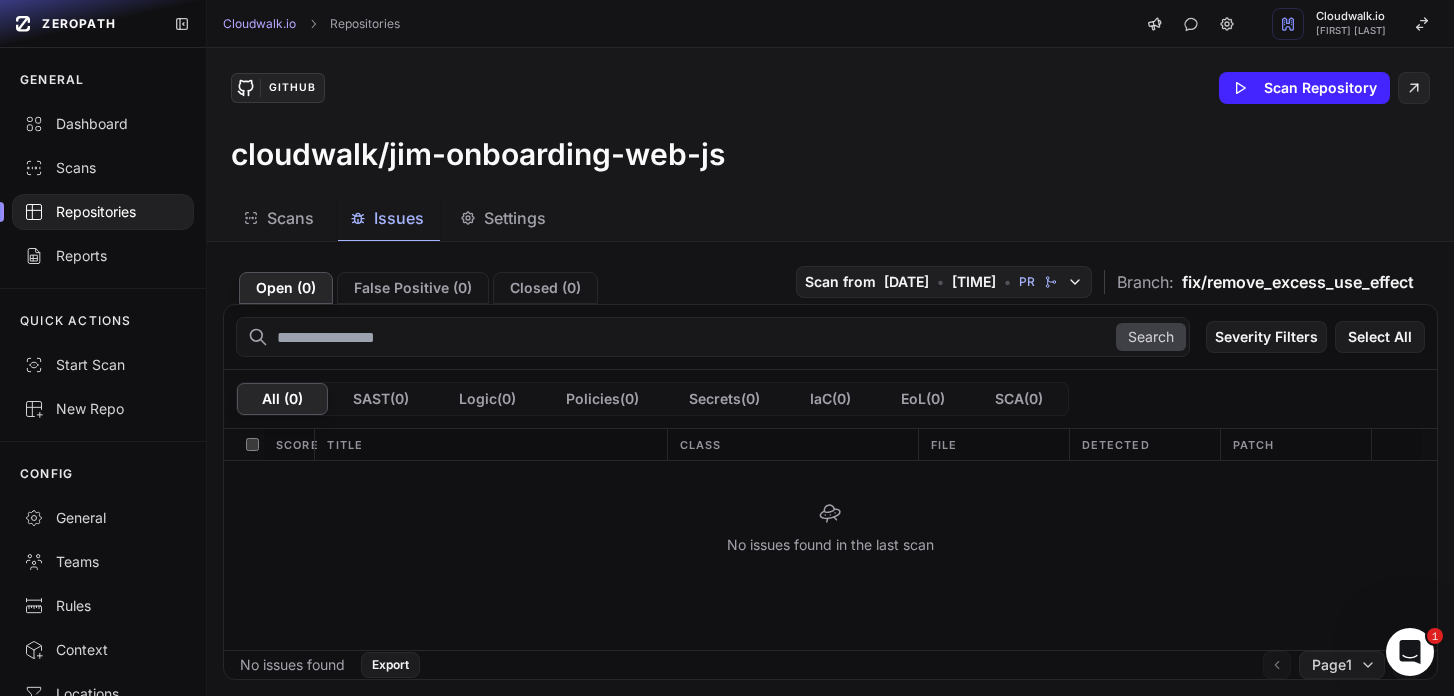 click on "Scans" at bounding box center [290, 218] 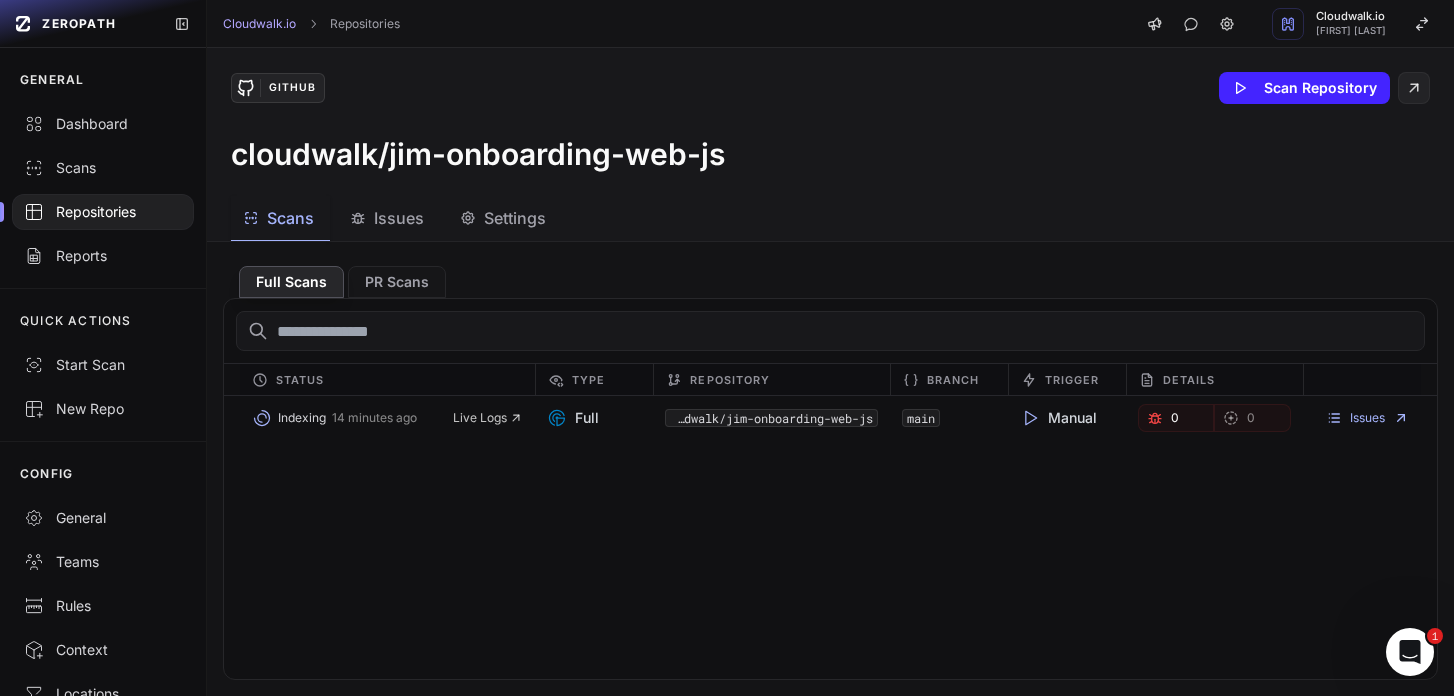 click on "Issues" 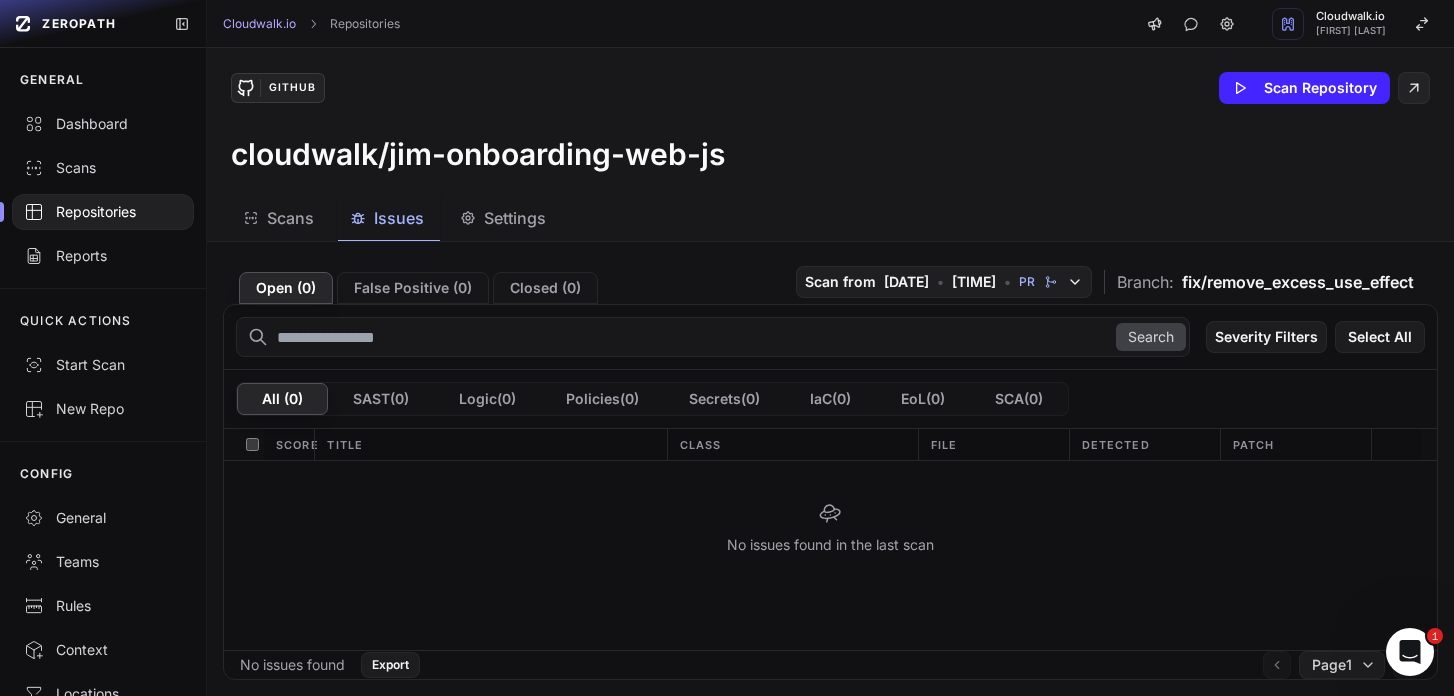 click on "Scans" at bounding box center (280, 218) 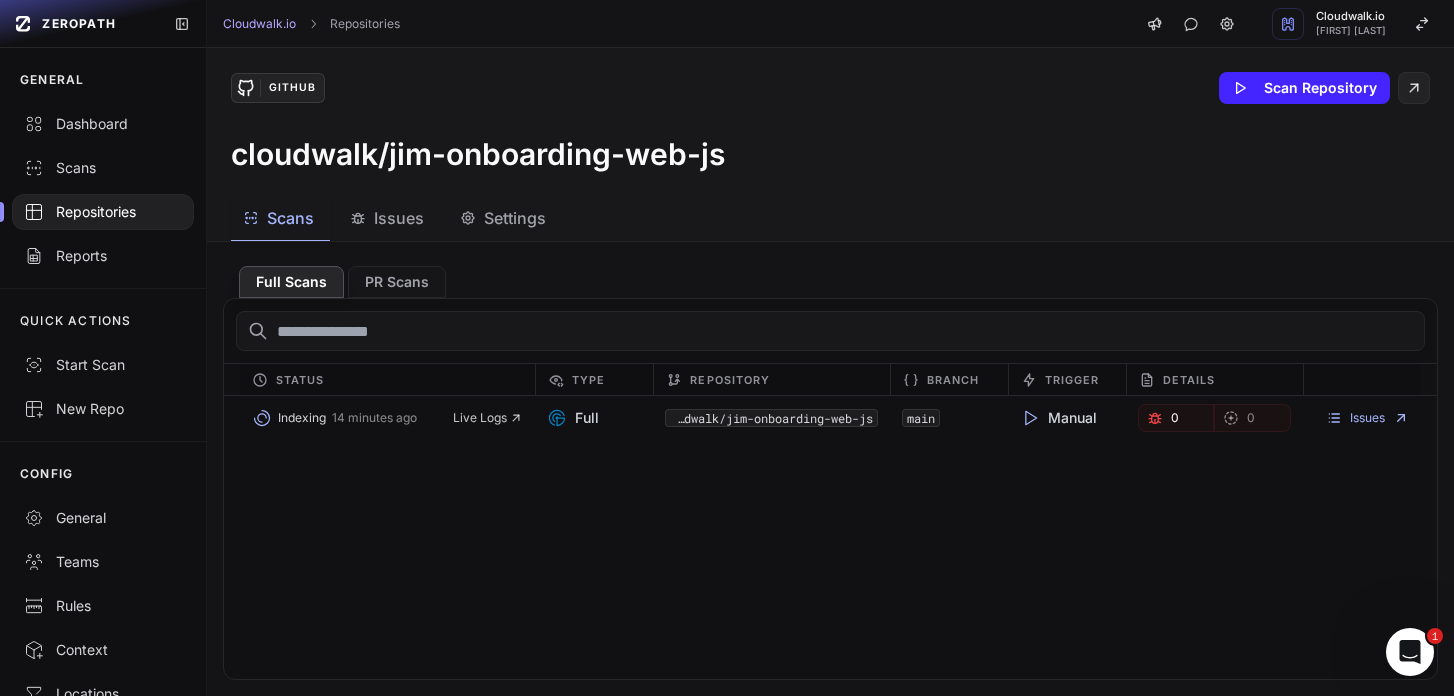 click on "cloudwalk/jim-onboarding-web-js" at bounding box center [478, 154] 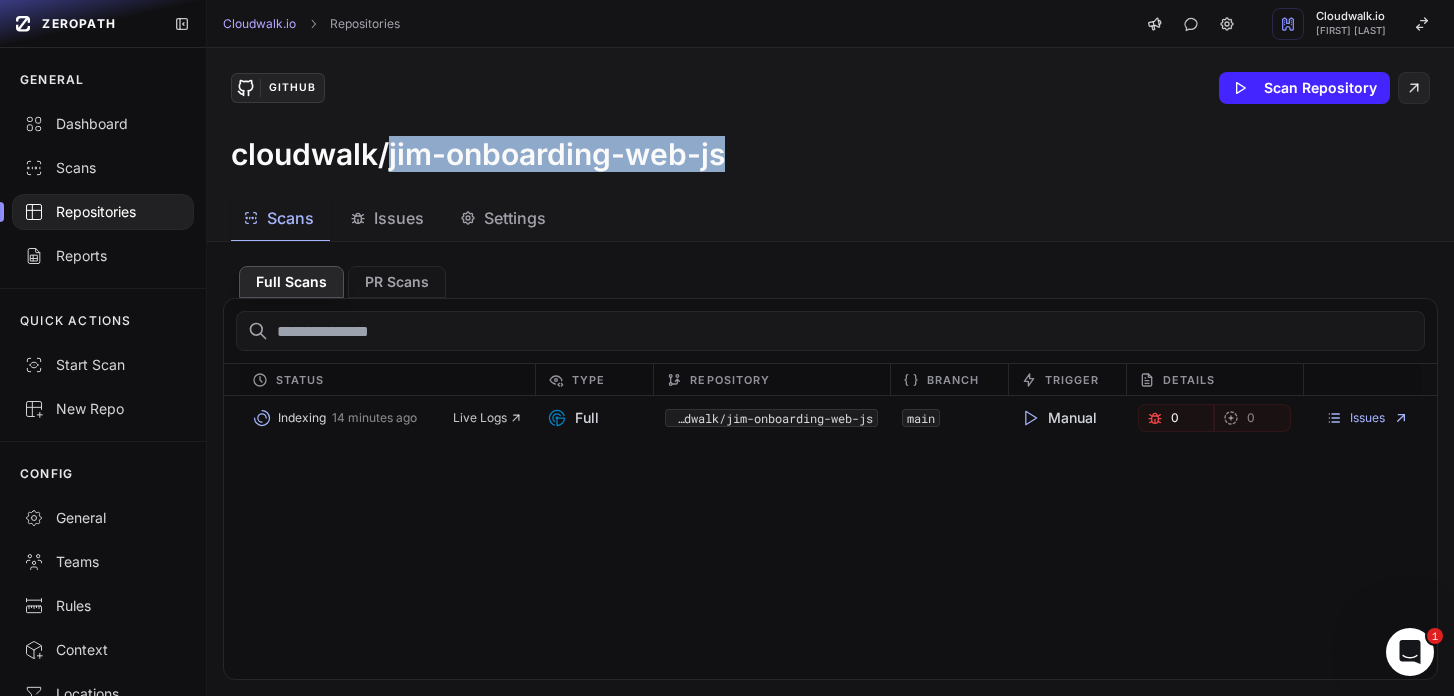 drag, startPoint x: 390, startPoint y: 160, endPoint x: 735, endPoint y: 163, distance: 345.01303 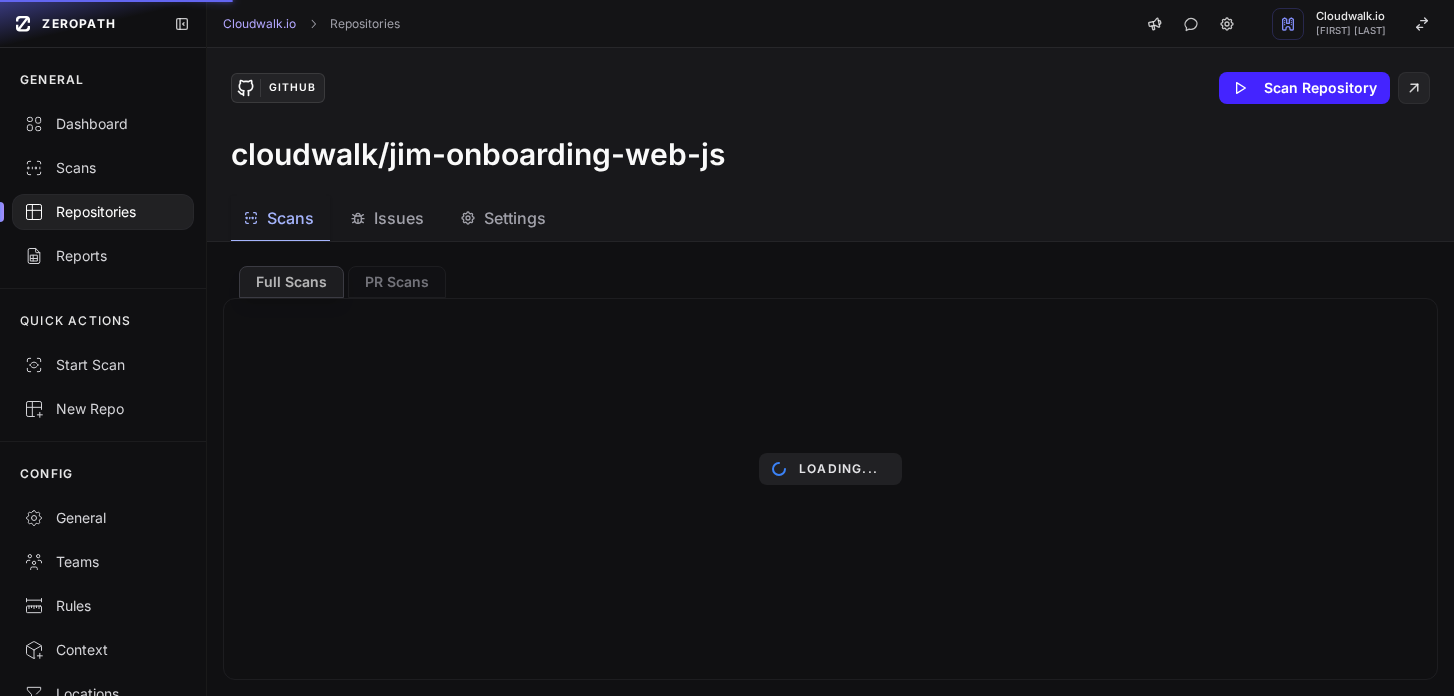scroll, scrollTop: 0, scrollLeft: 0, axis: both 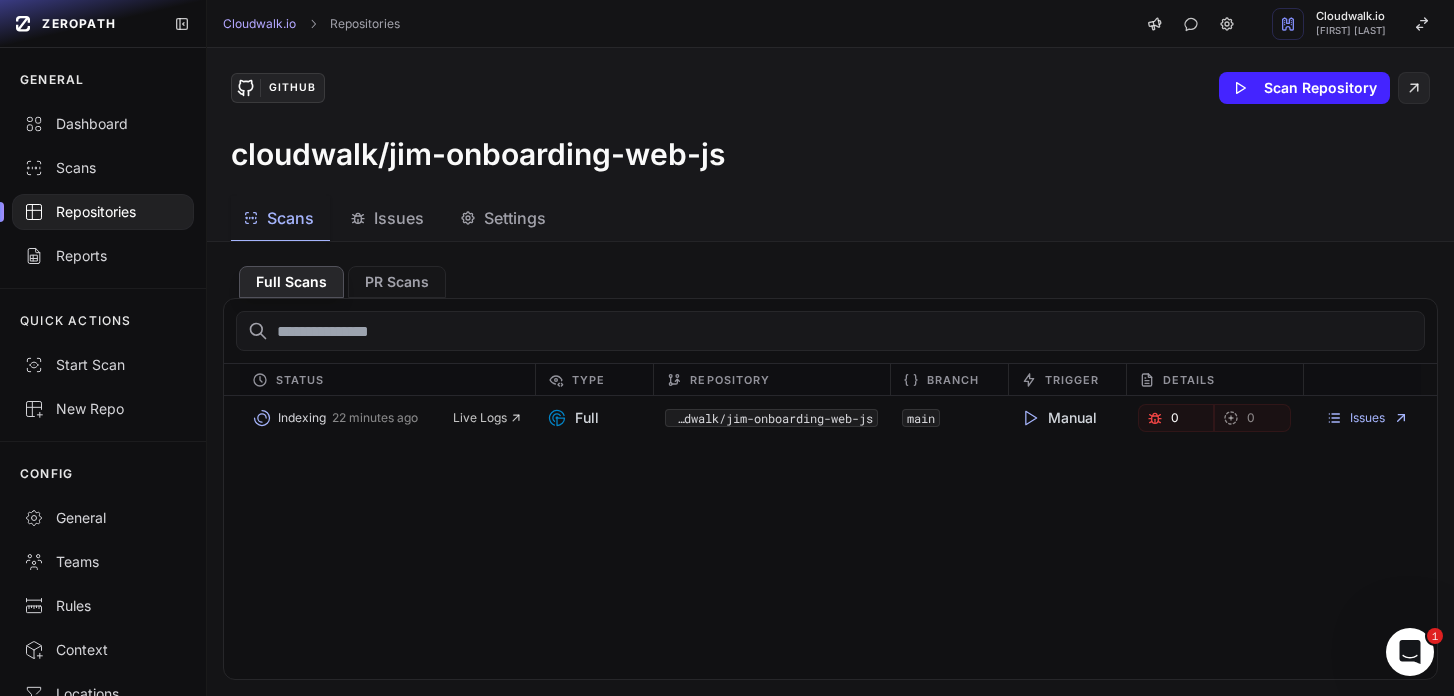 click on "Issues" at bounding box center [399, 218] 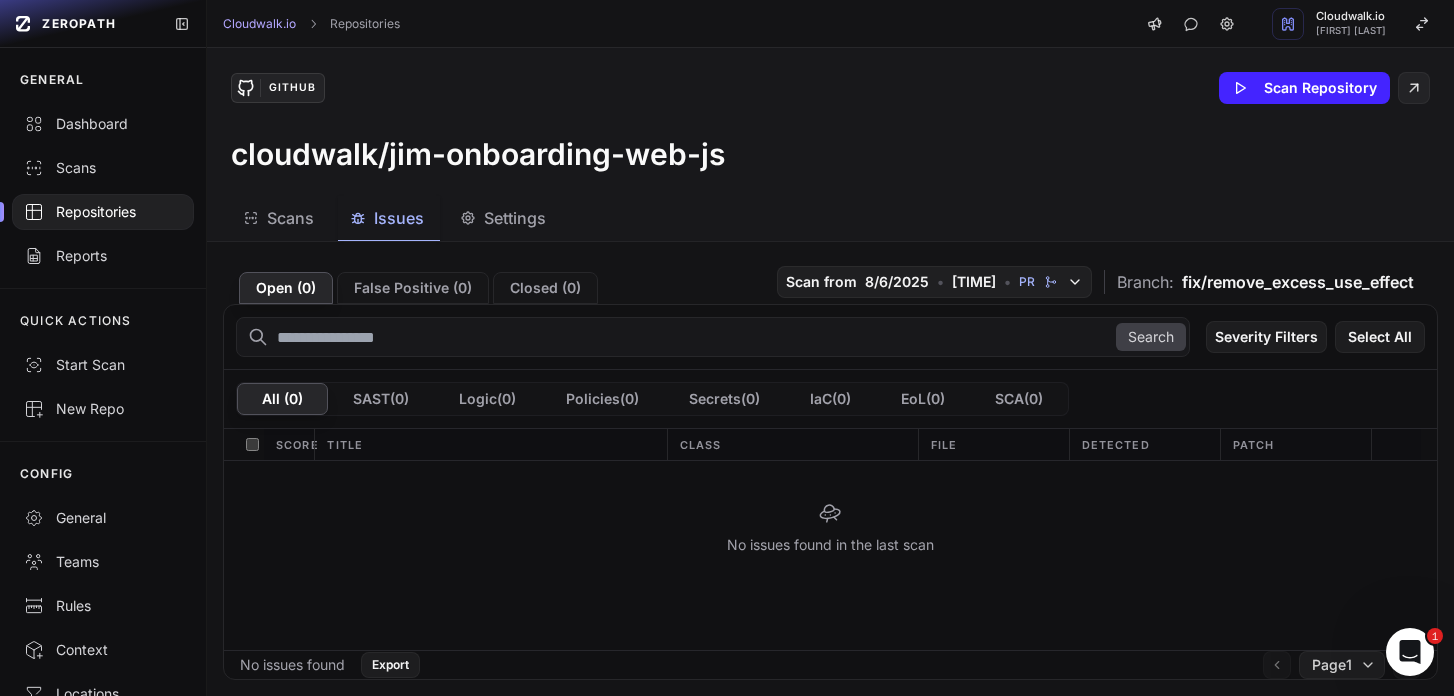 click on "Scans" at bounding box center [290, 218] 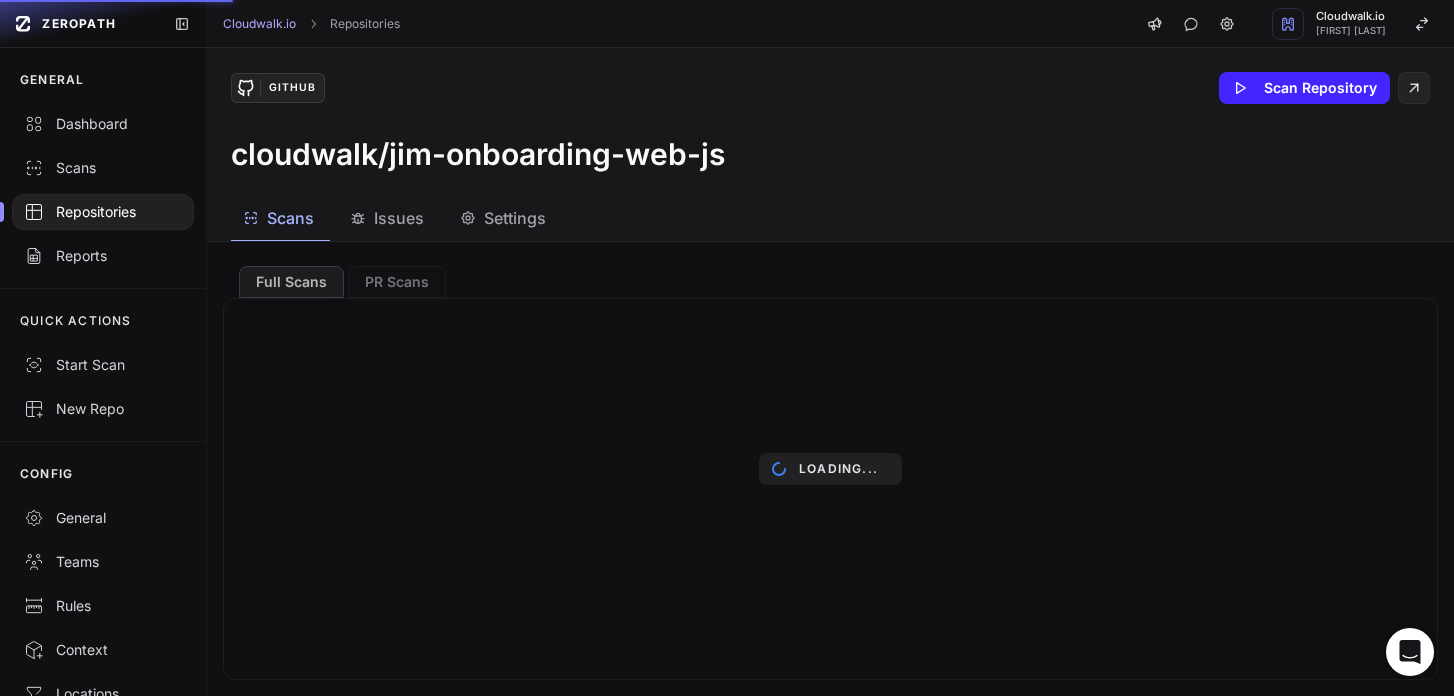 scroll, scrollTop: 0, scrollLeft: 0, axis: both 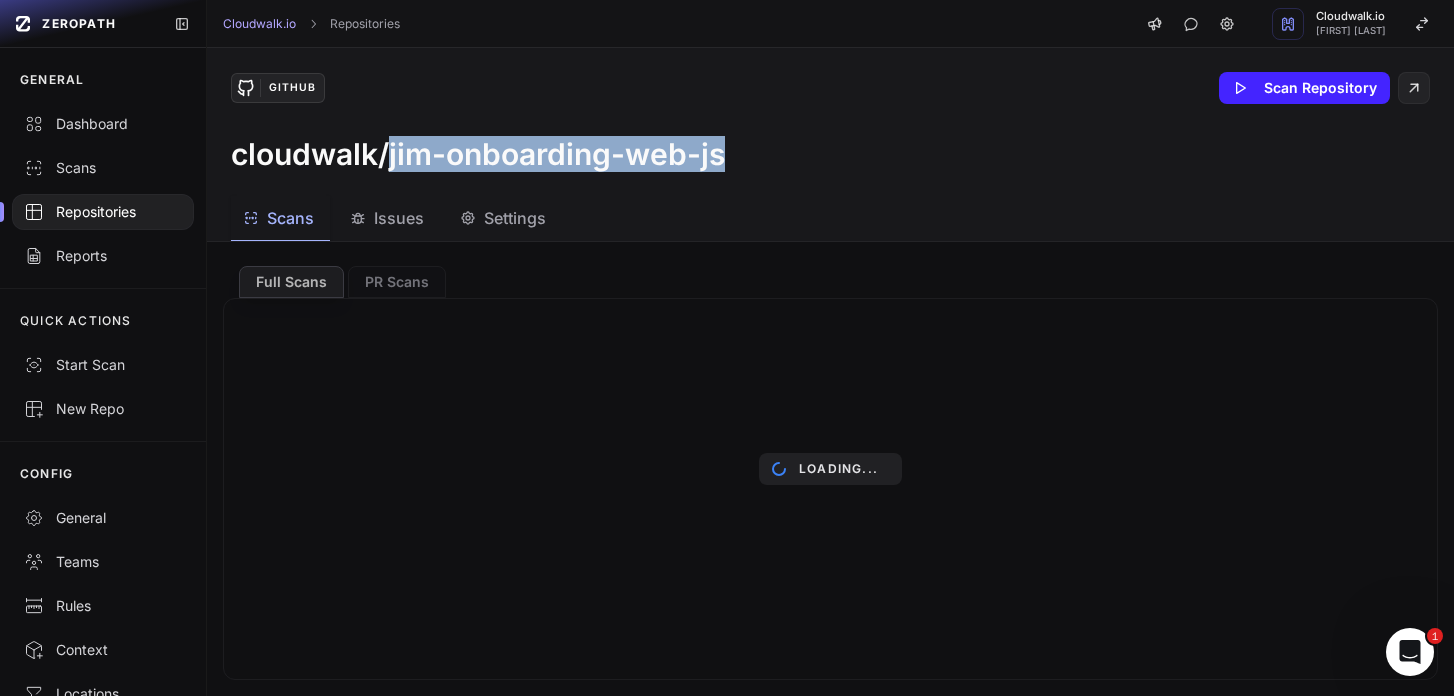drag, startPoint x: 694, startPoint y: 154, endPoint x: 390, endPoint y: 144, distance: 304.16443 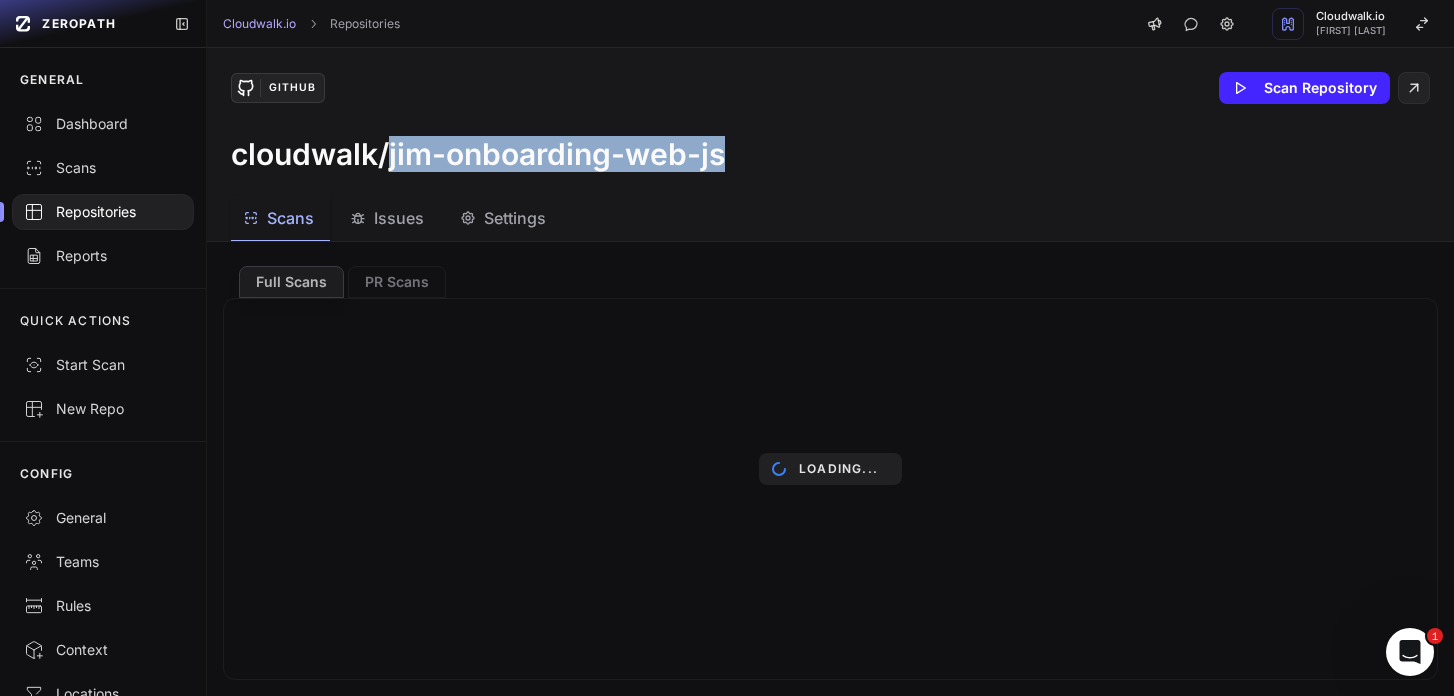 copy on "jim-onboarding-web-js" 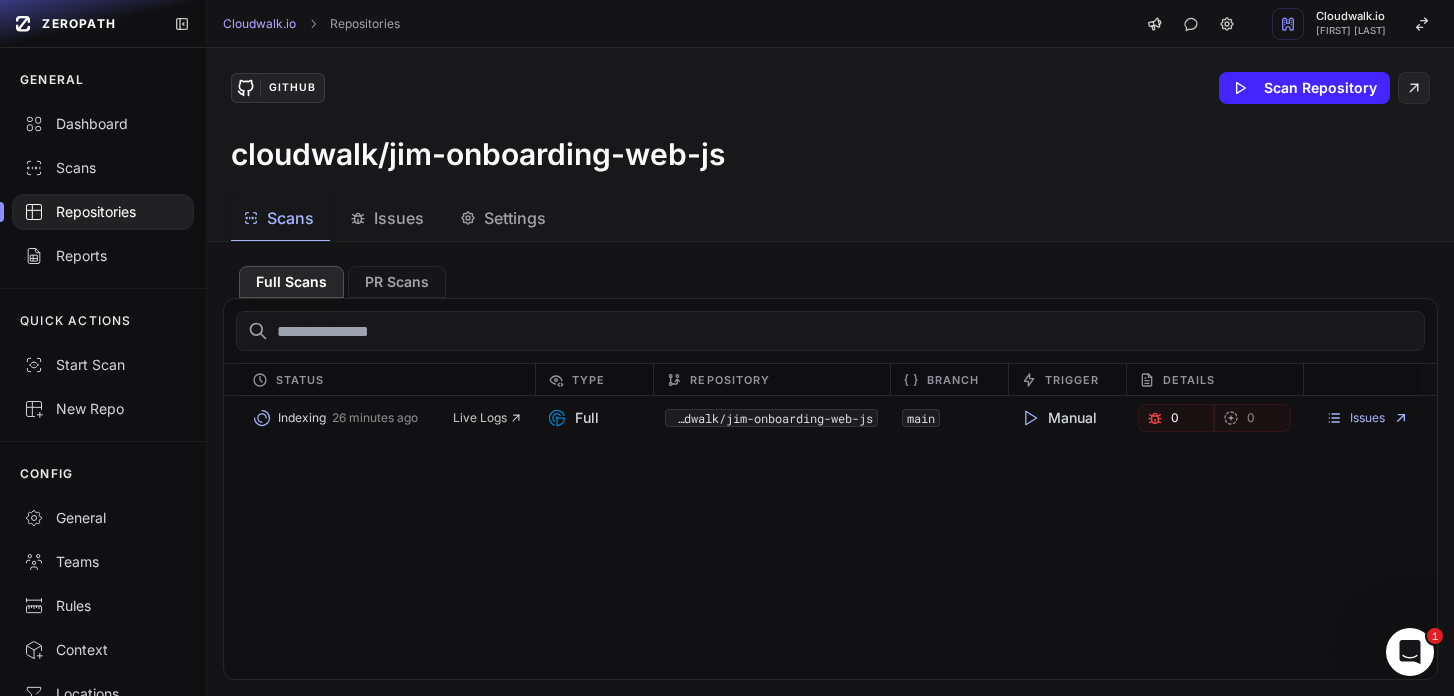click on "Scans     Issues     Settings" at bounding box center [806, 218] 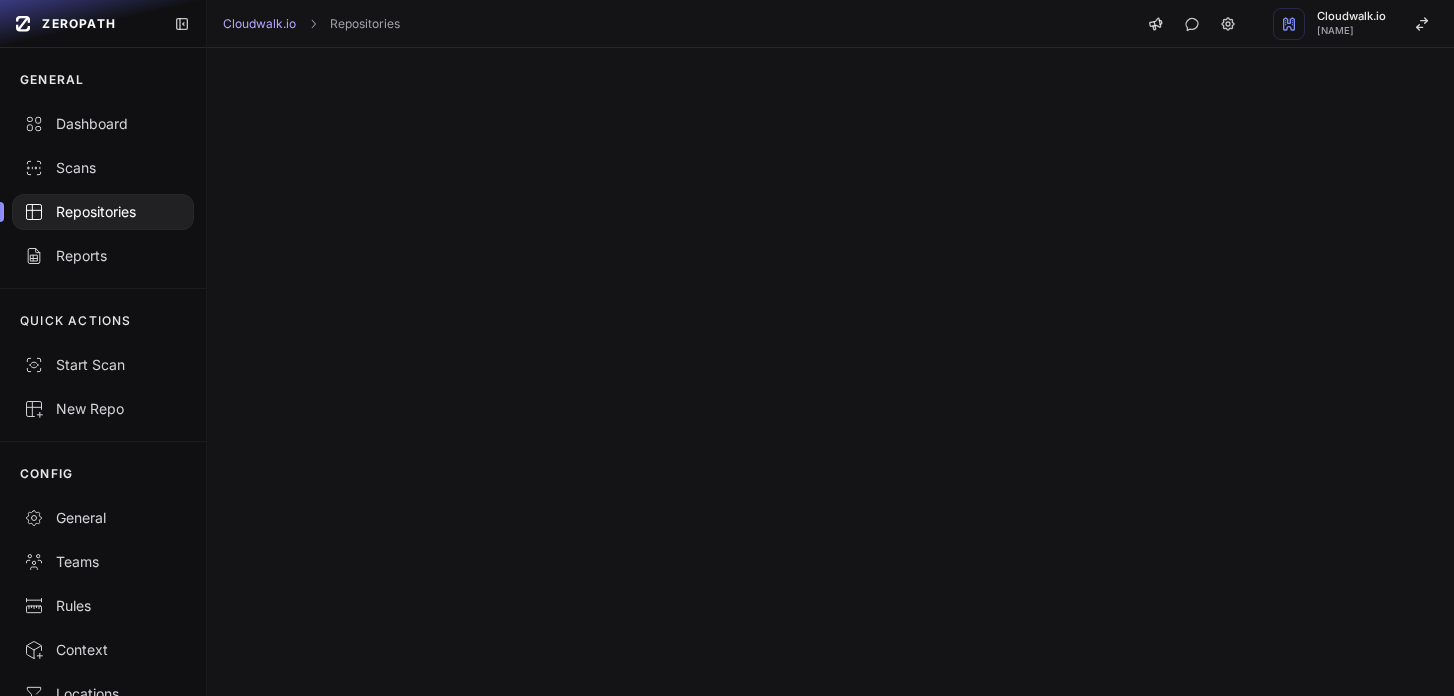 scroll, scrollTop: 0, scrollLeft: 0, axis: both 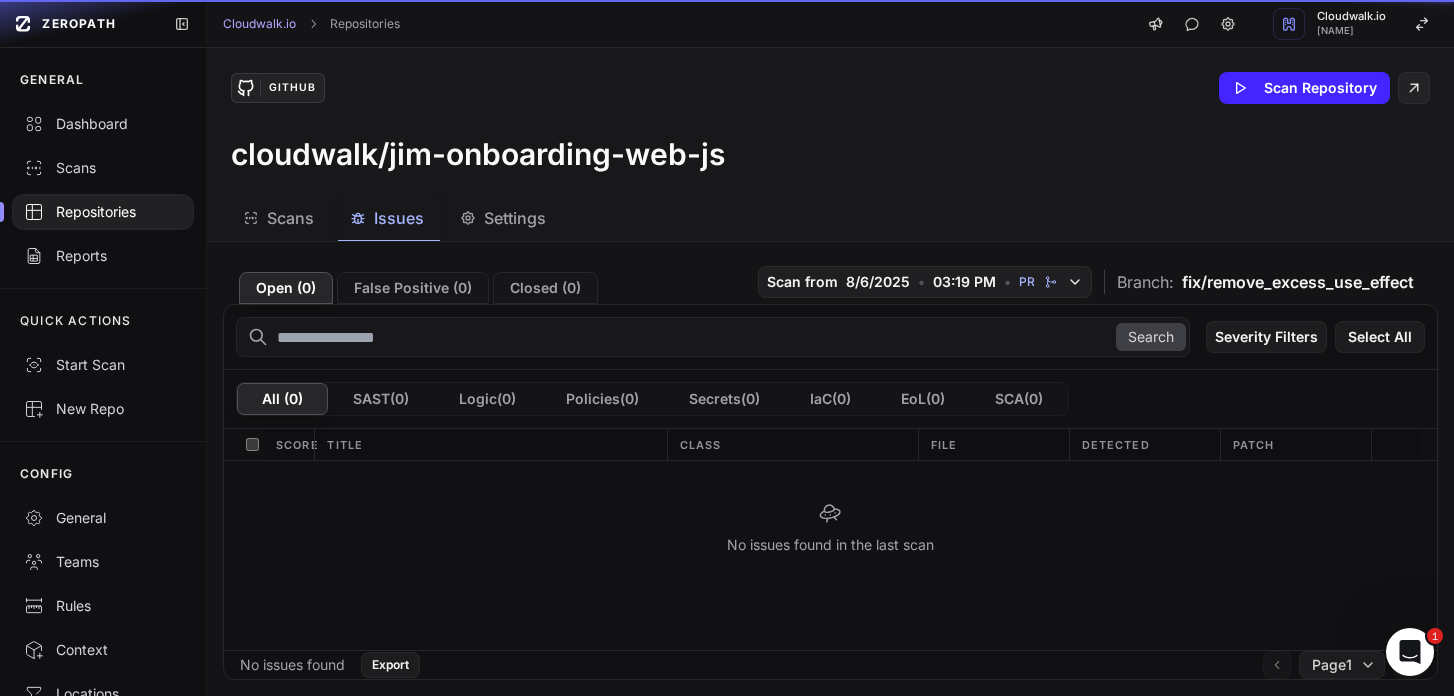 click on "Issues" at bounding box center [399, 218] 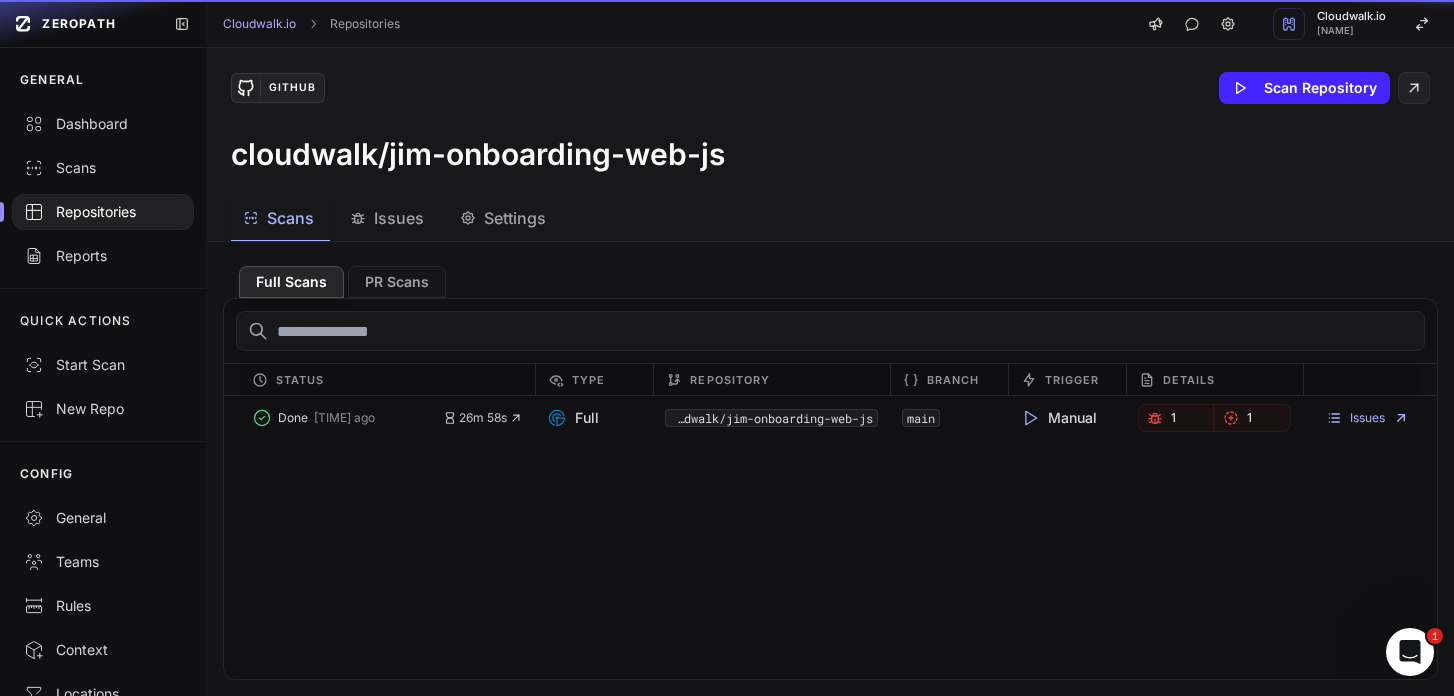 click on "Scans" at bounding box center (290, 218) 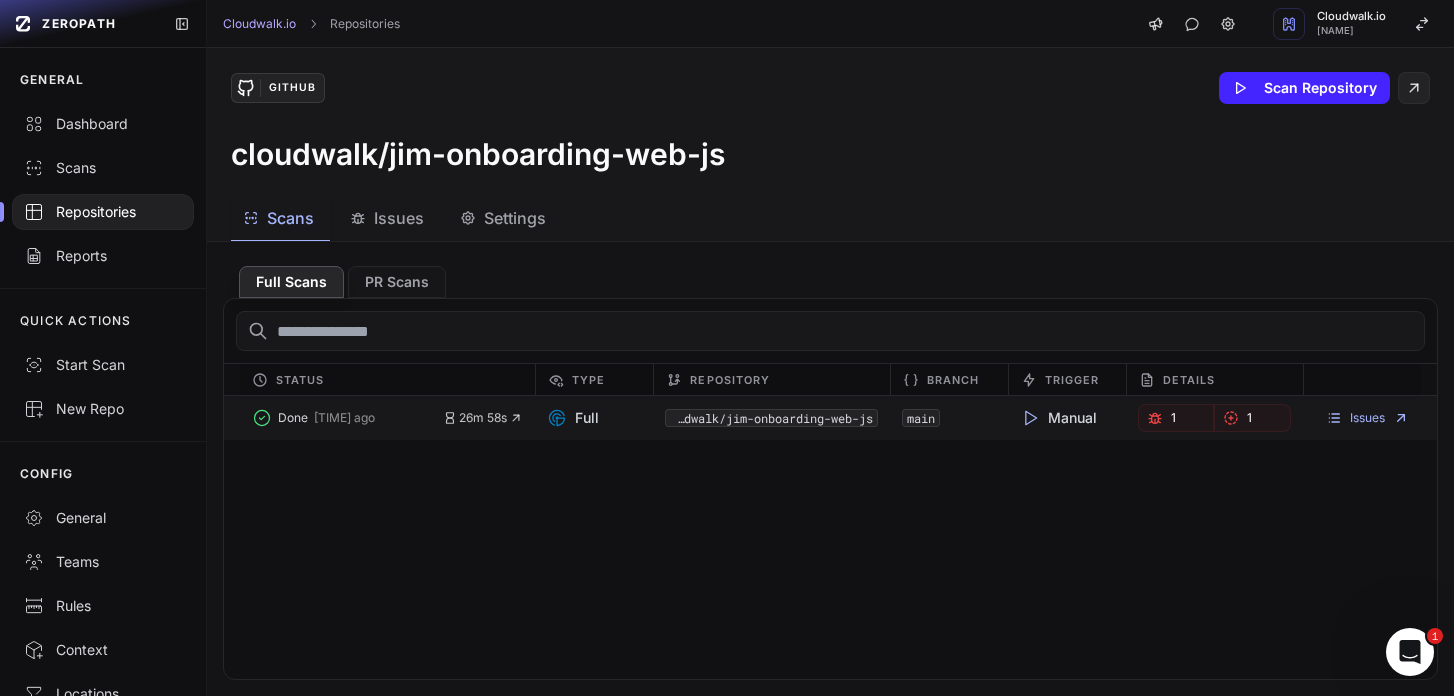 click on "1" at bounding box center (1176, 418) 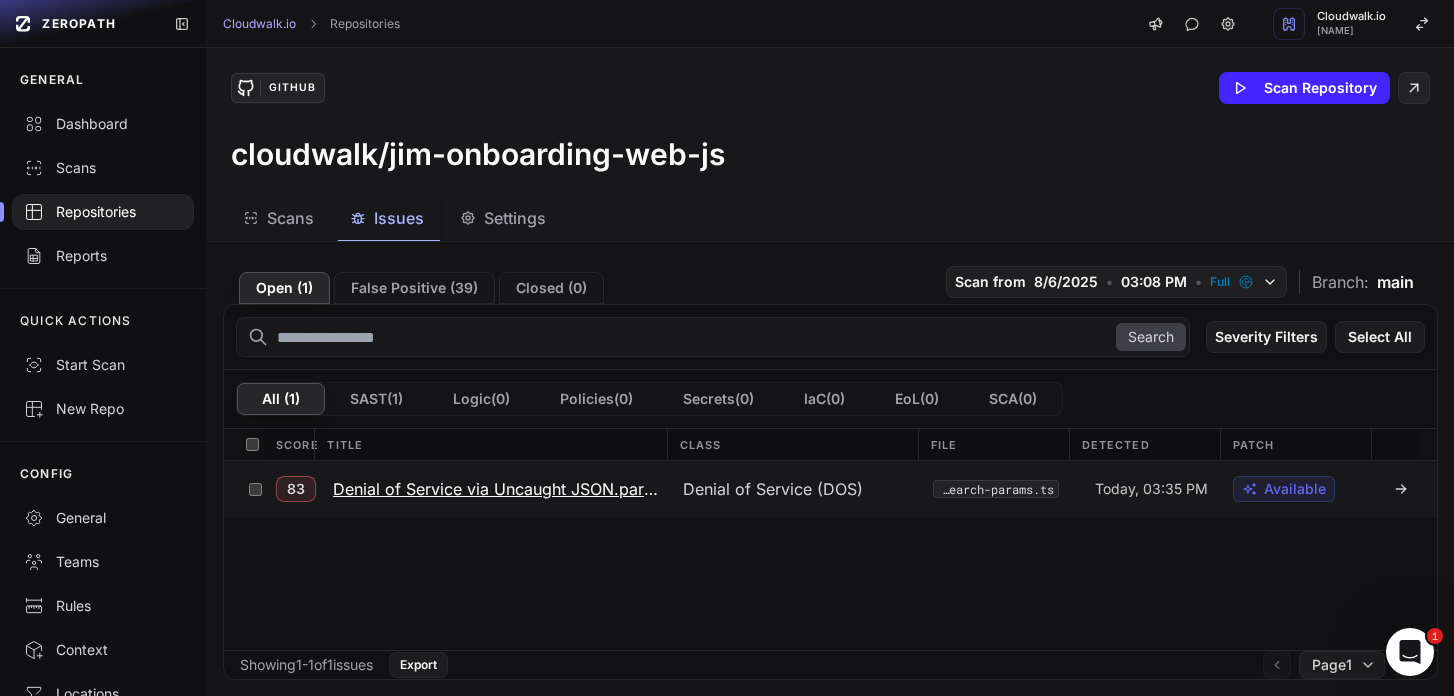 click on "Denial of Service via Uncaught JSON.parse" at bounding box center [496, 489] 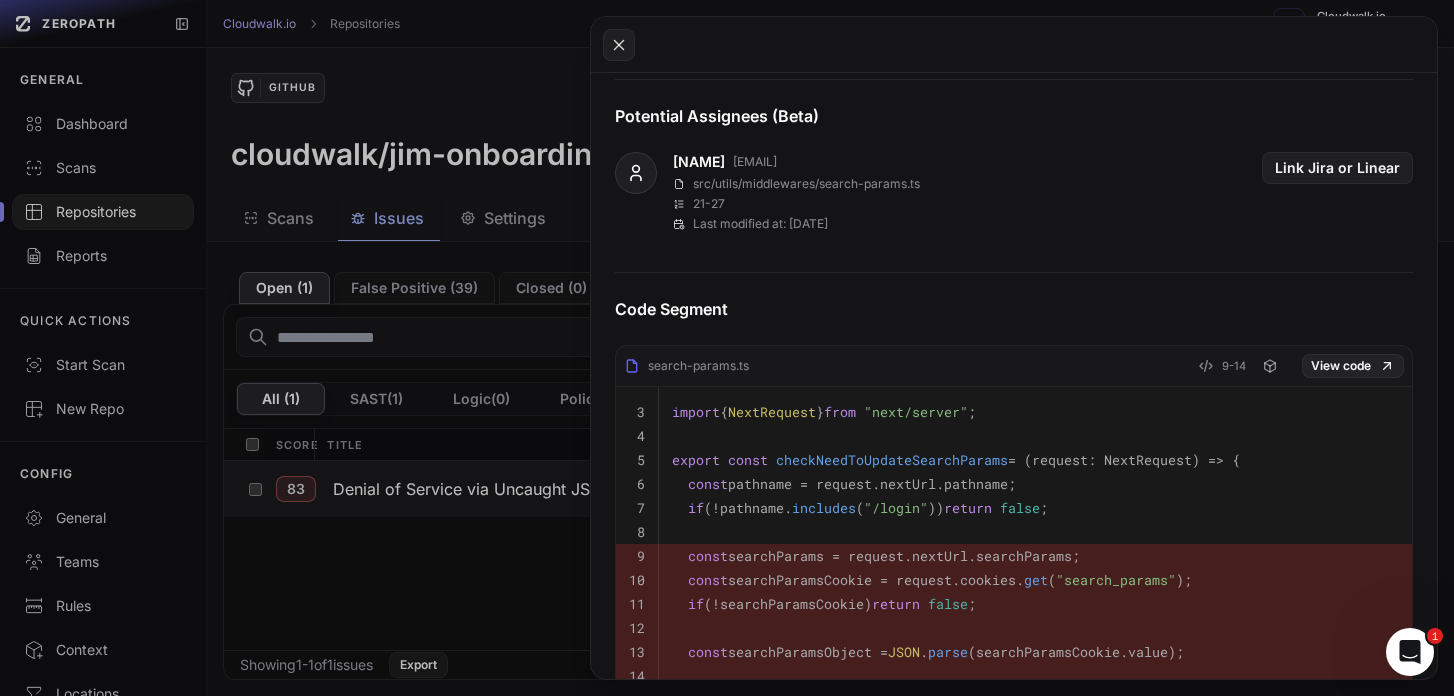 scroll, scrollTop: 878, scrollLeft: 0, axis: vertical 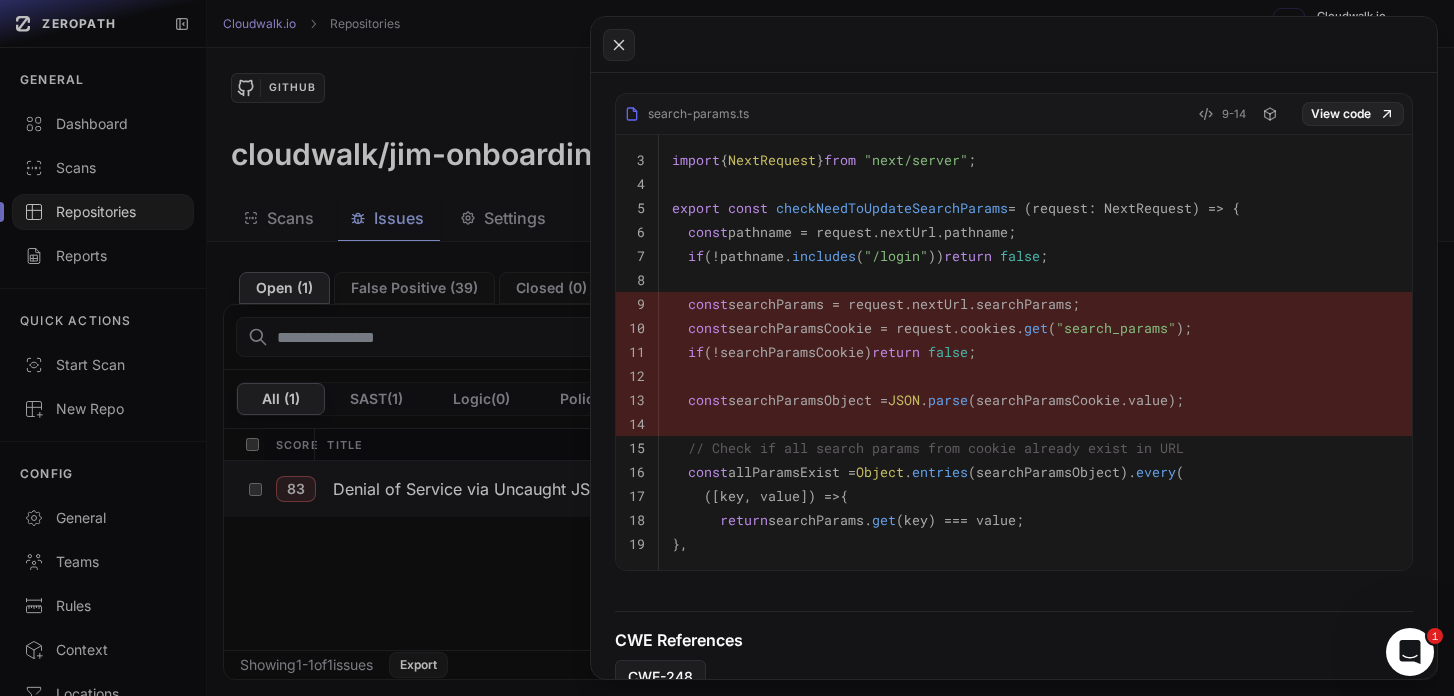 click 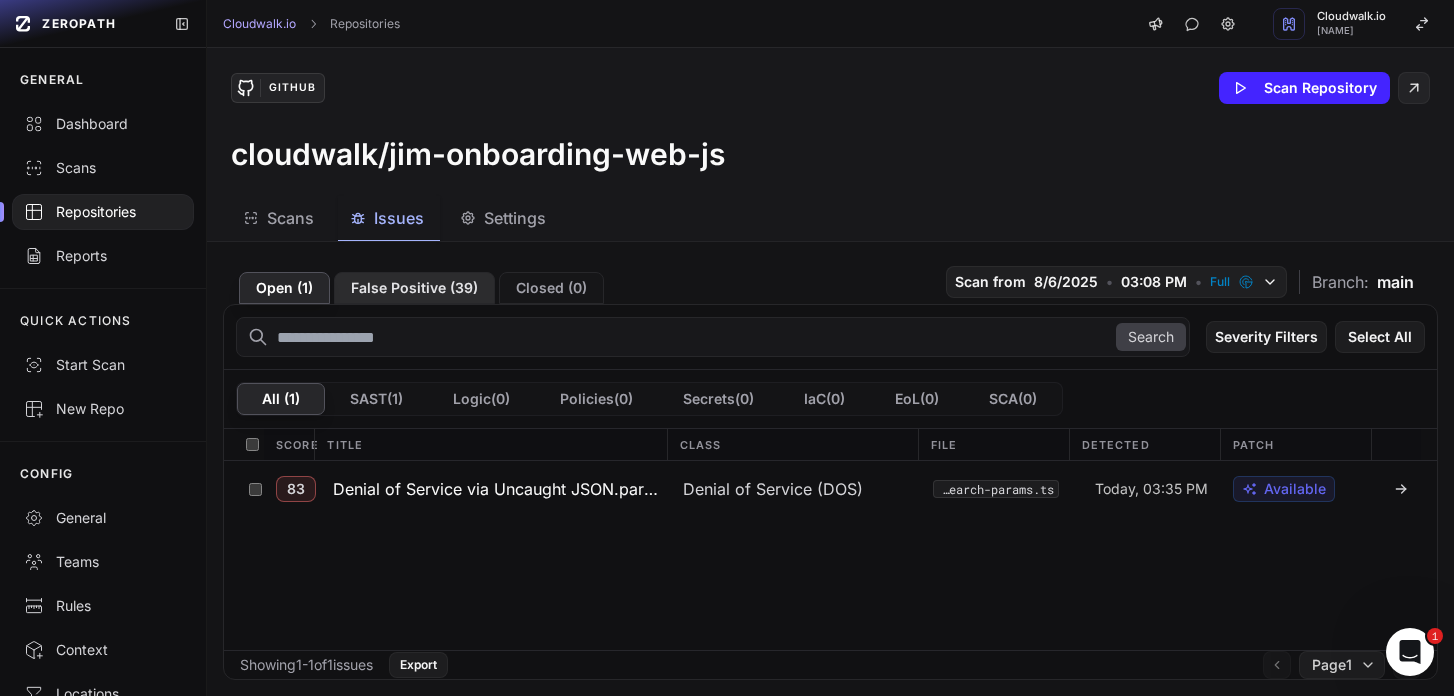click on "False Positive ( 39 )" at bounding box center [414, 288] 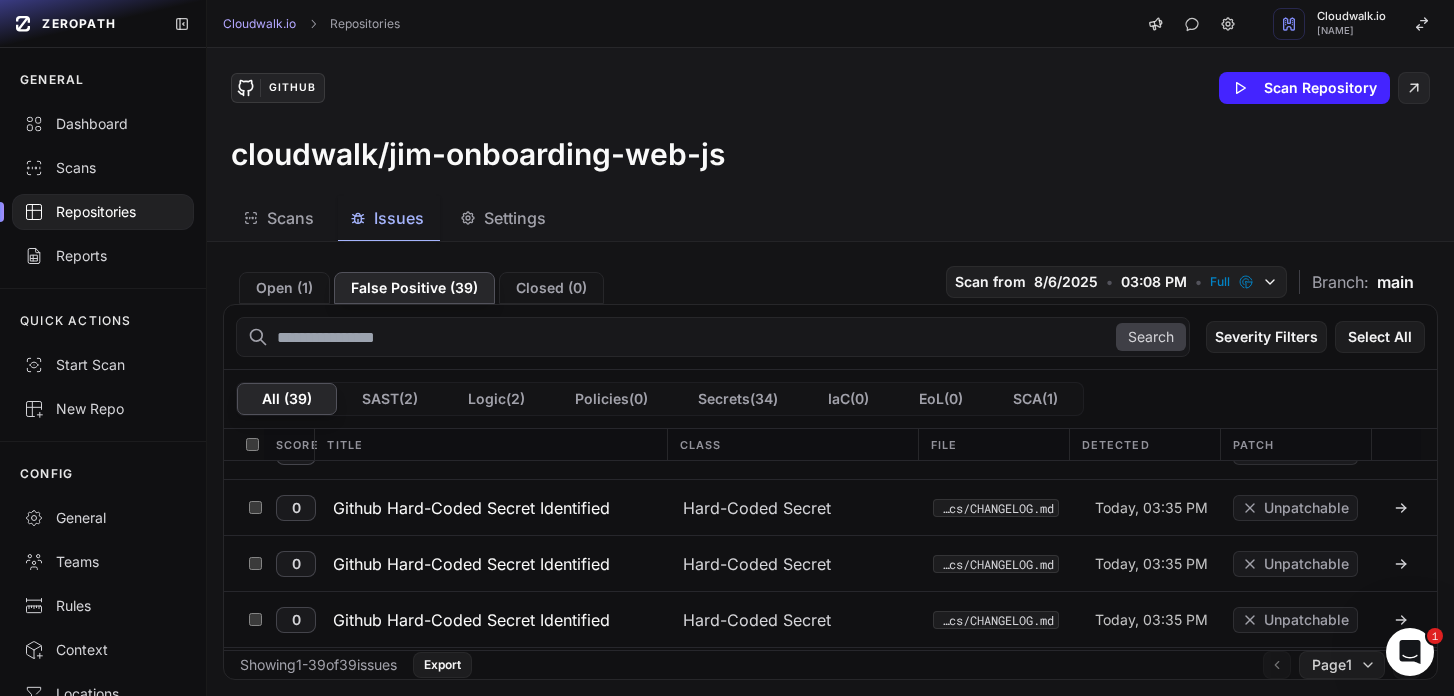 scroll, scrollTop: 1995, scrollLeft: 0, axis: vertical 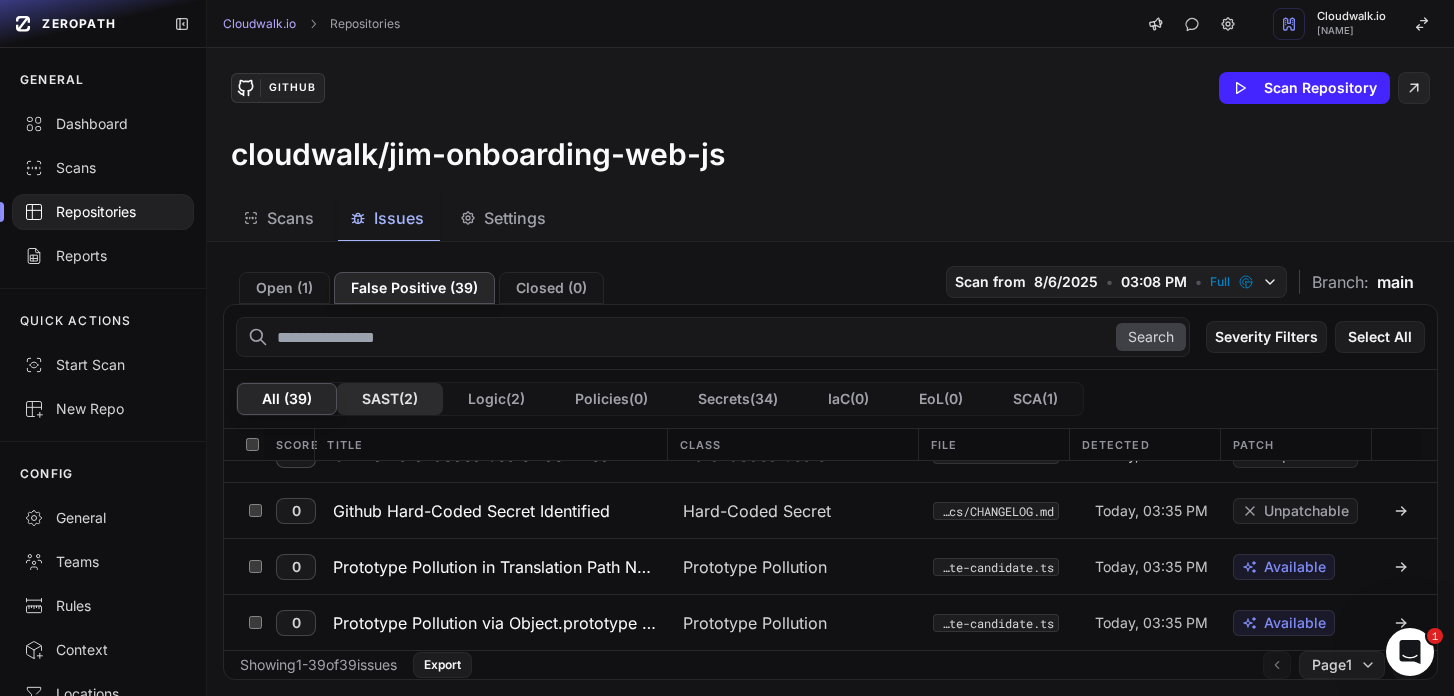 click on "SAST  ( 2 )" at bounding box center [390, 399] 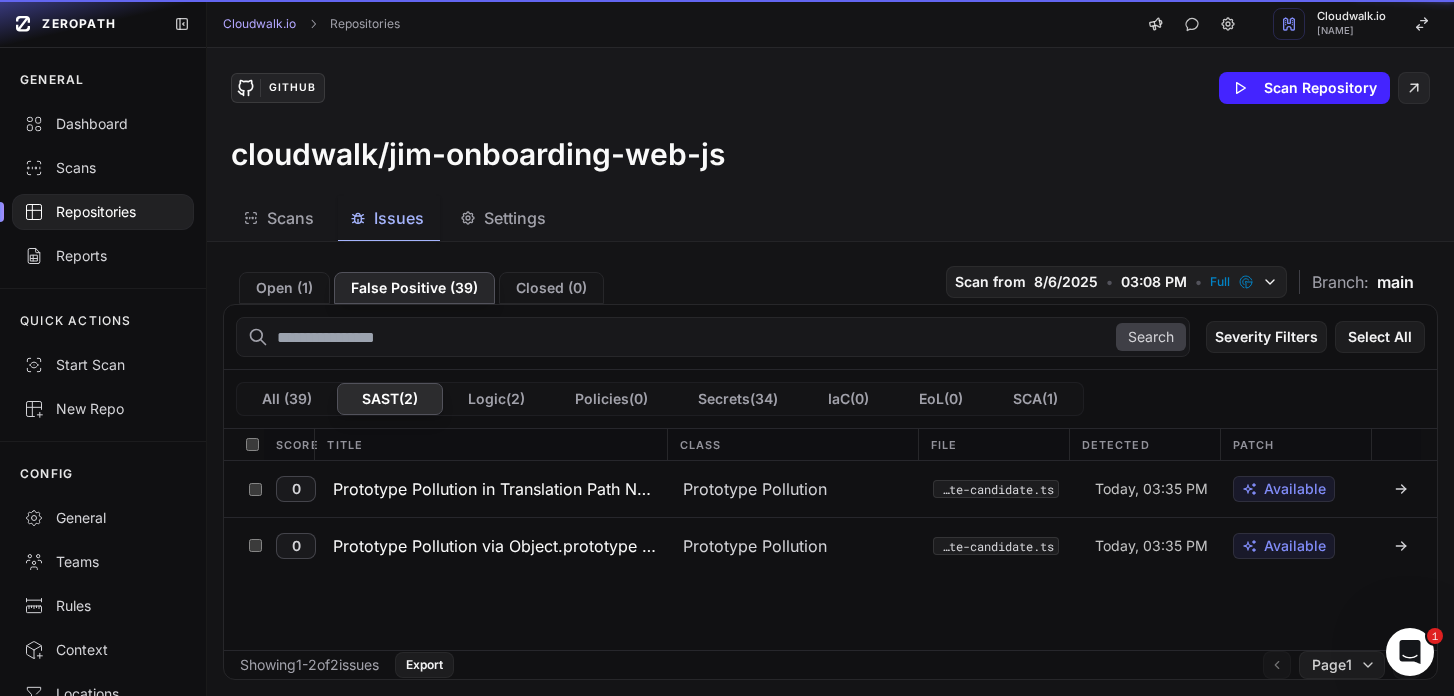scroll, scrollTop: 0, scrollLeft: 0, axis: both 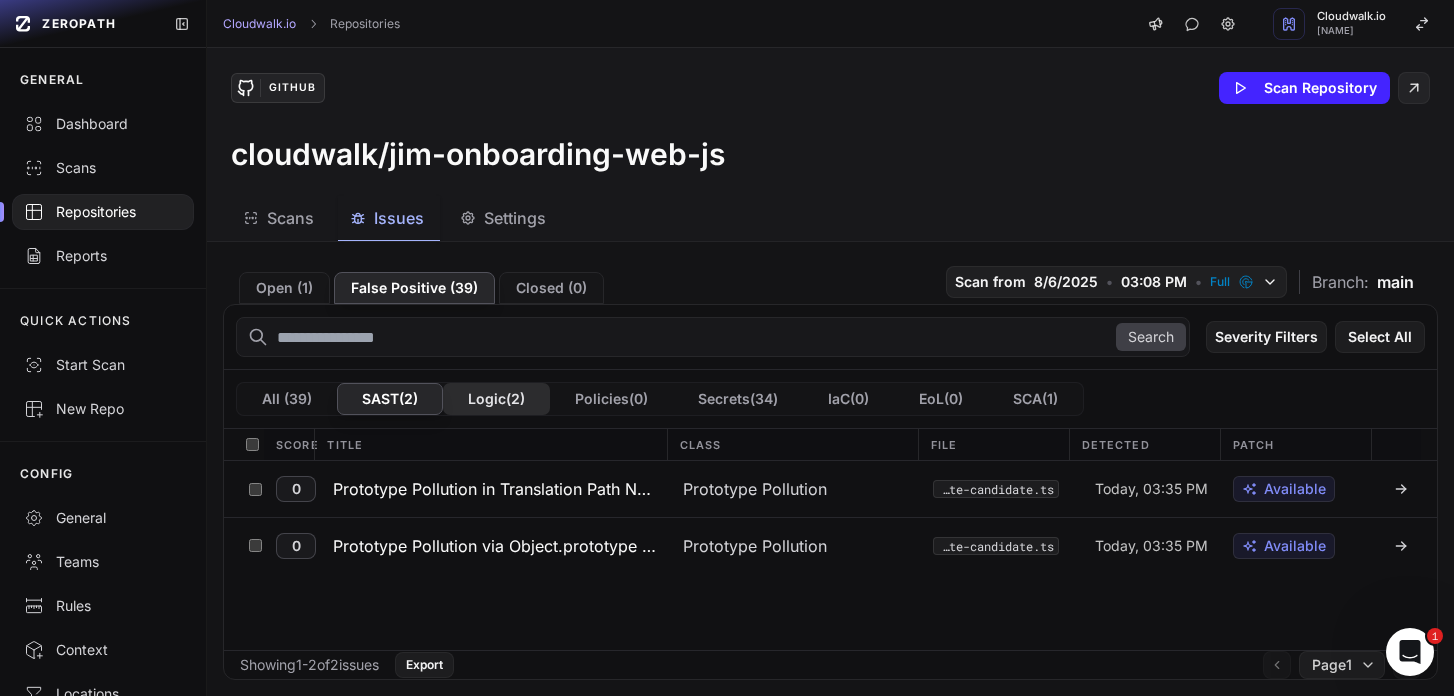 click on "Logic  ( 2 )" at bounding box center [496, 399] 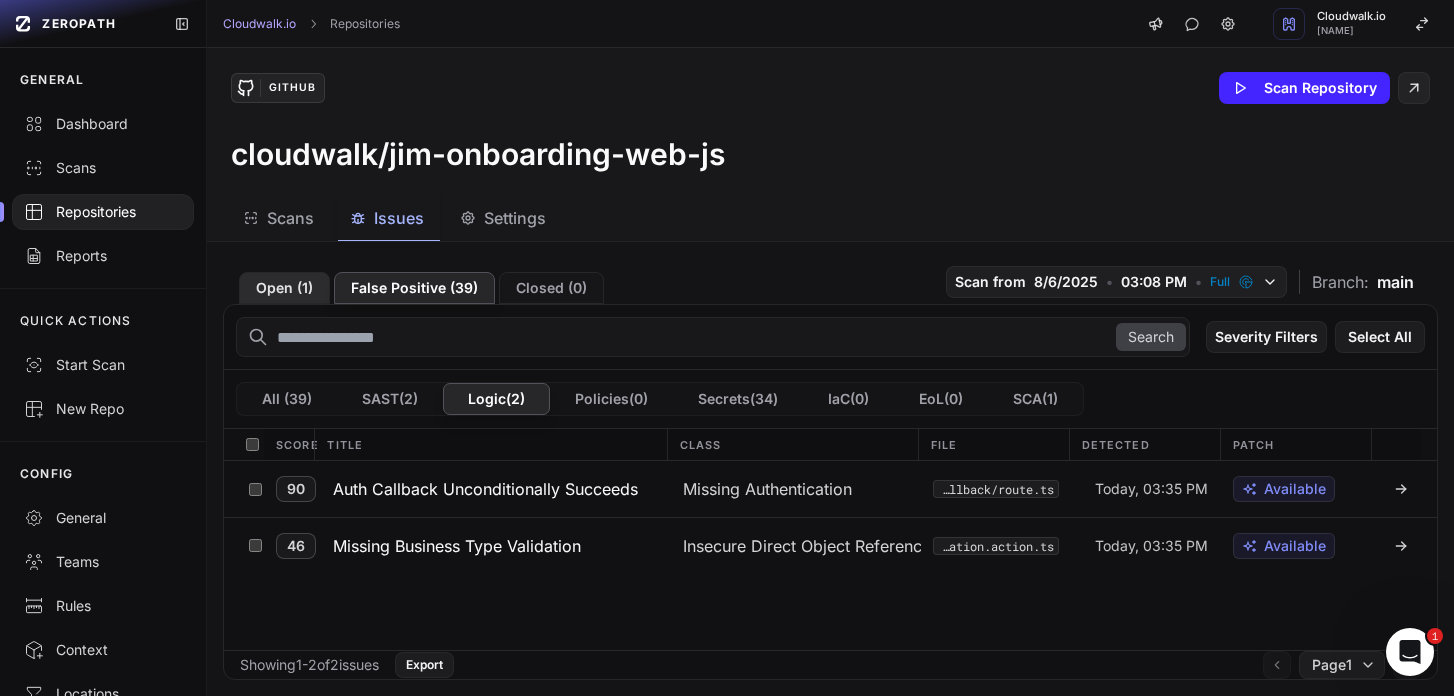 click on "Open ( 1 )" at bounding box center [284, 288] 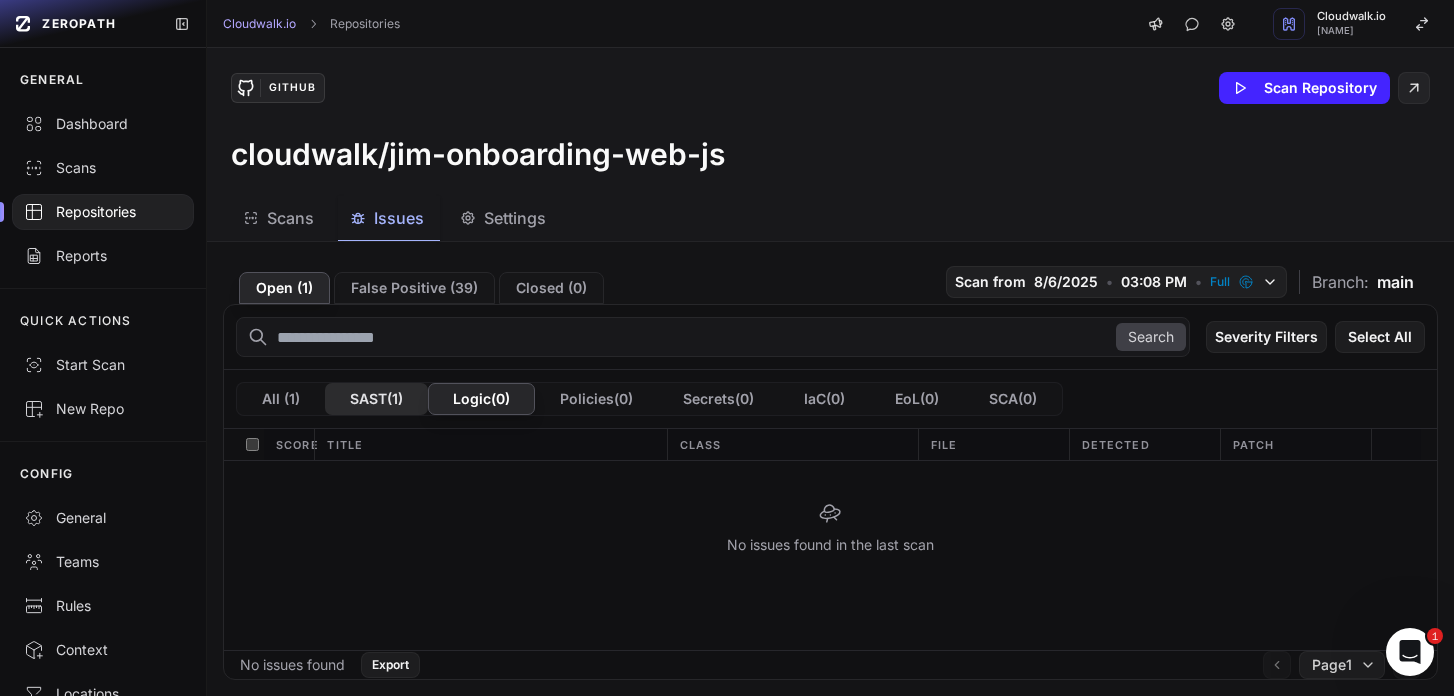 click on "SAST  ( 1 )" at bounding box center (376, 399) 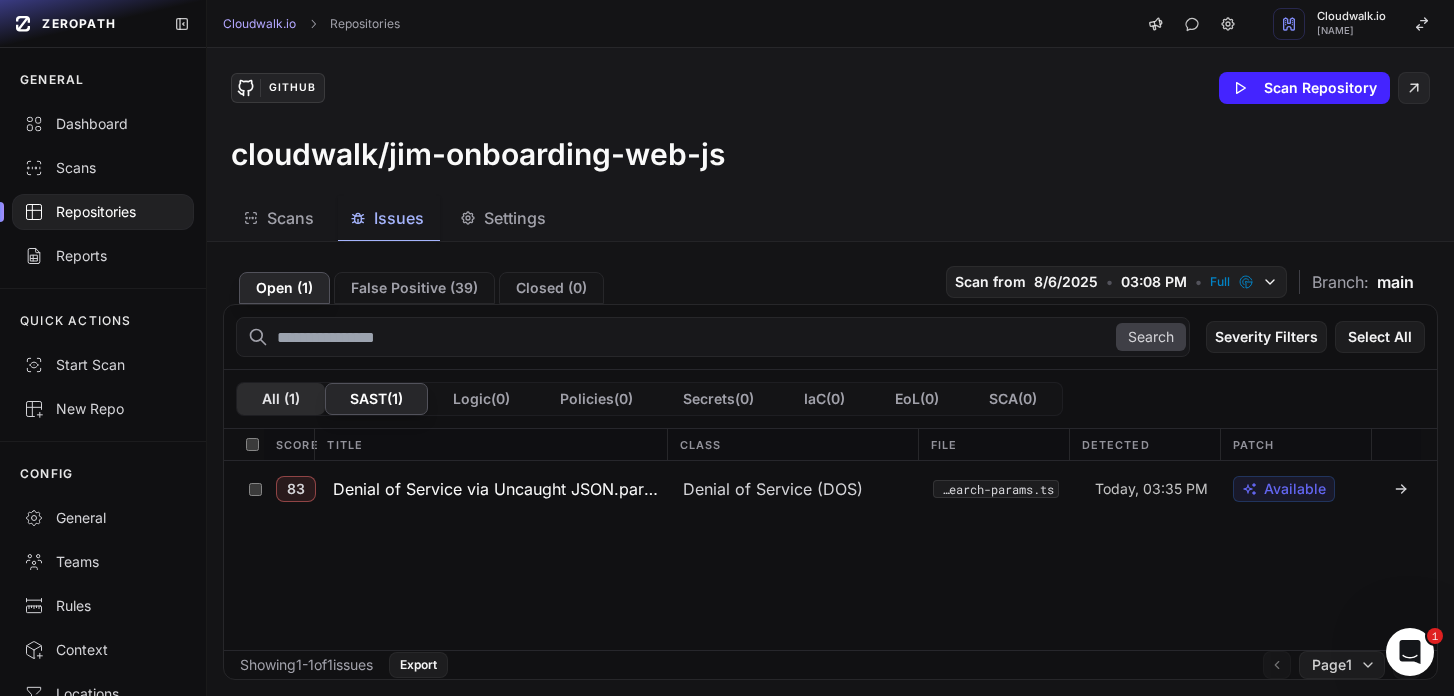 click on "All ( 1 )" at bounding box center (281, 399) 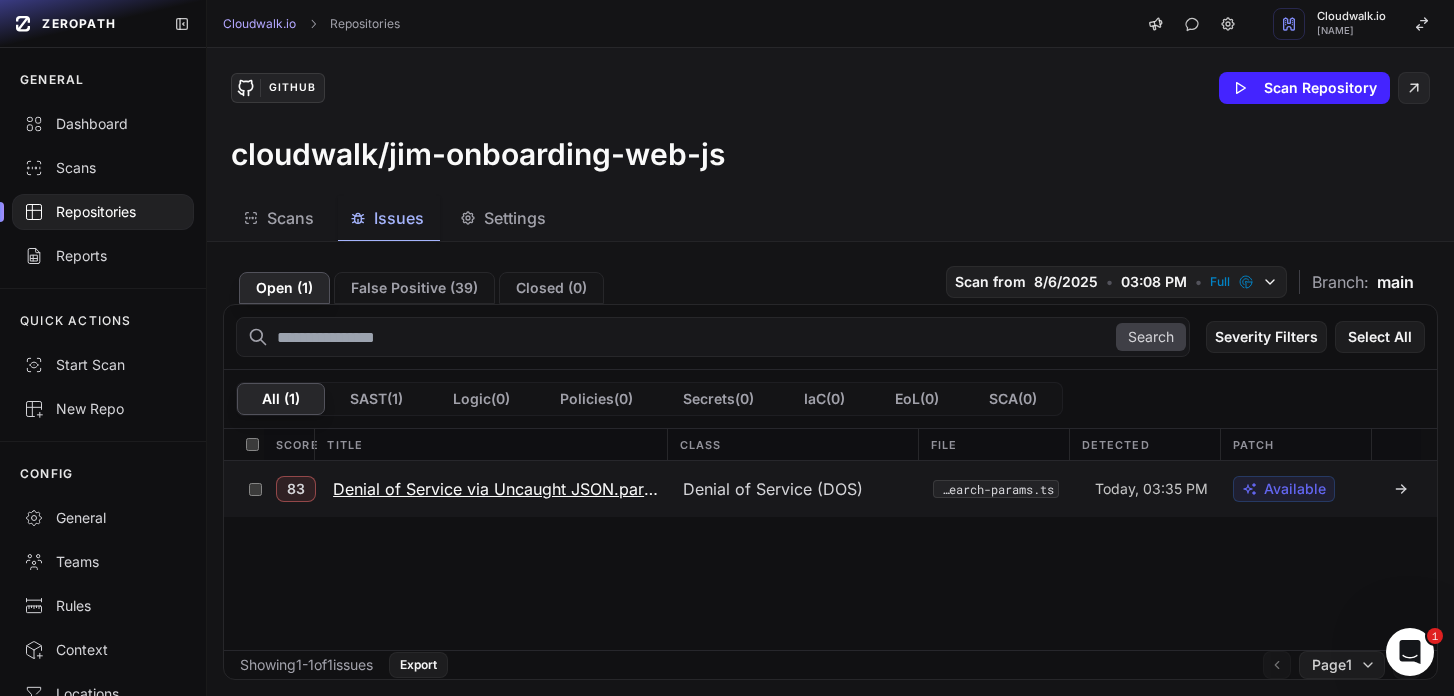 click on "Denial of Service via Uncaught JSON.parse" at bounding box center (496, 489) 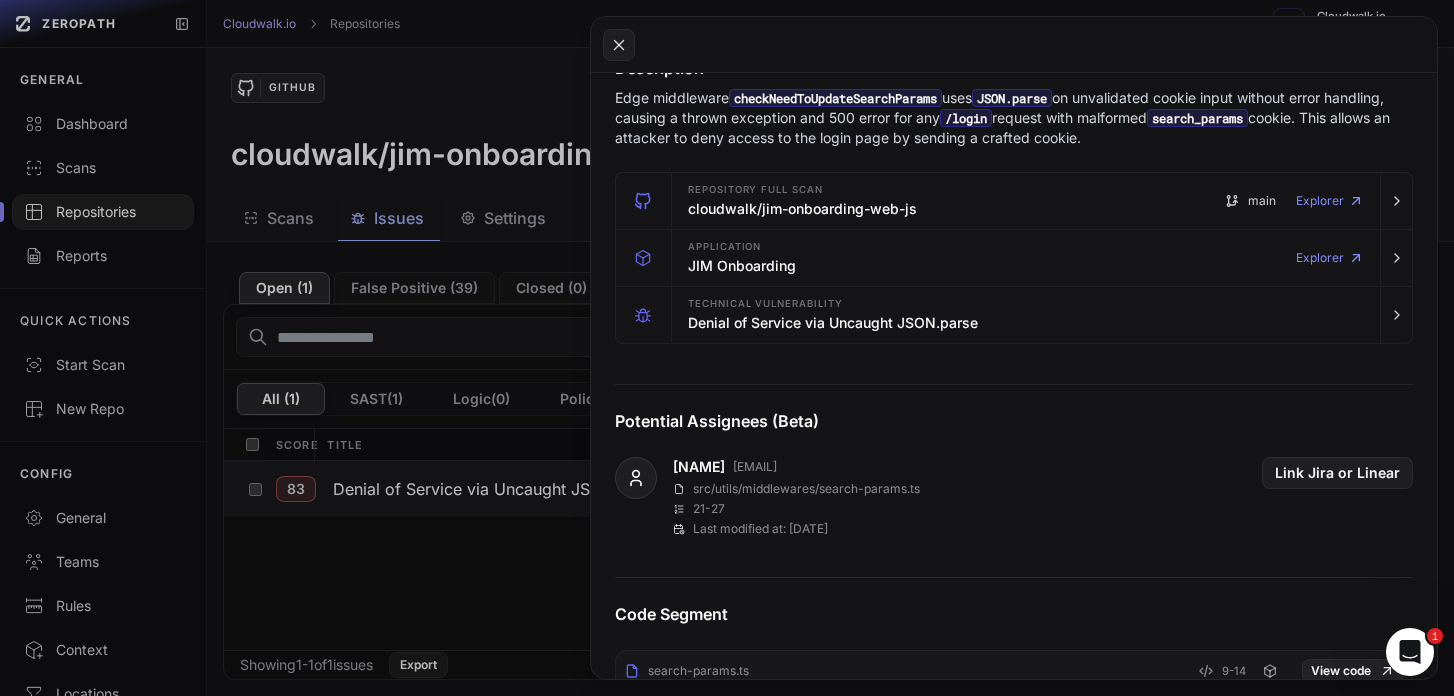 scroll, scrollTop: 0, scrollLeft: 0, axis: both 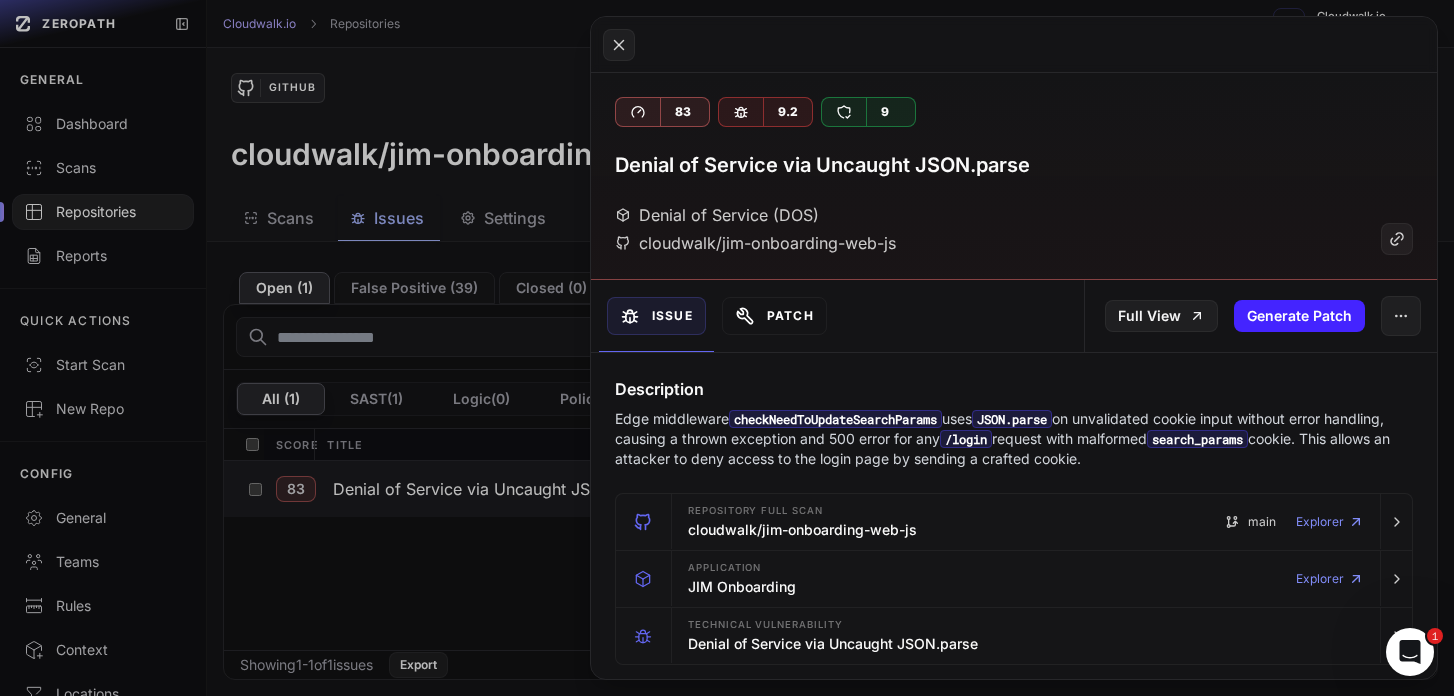click on "Patch" at bounding box center (774, 316) 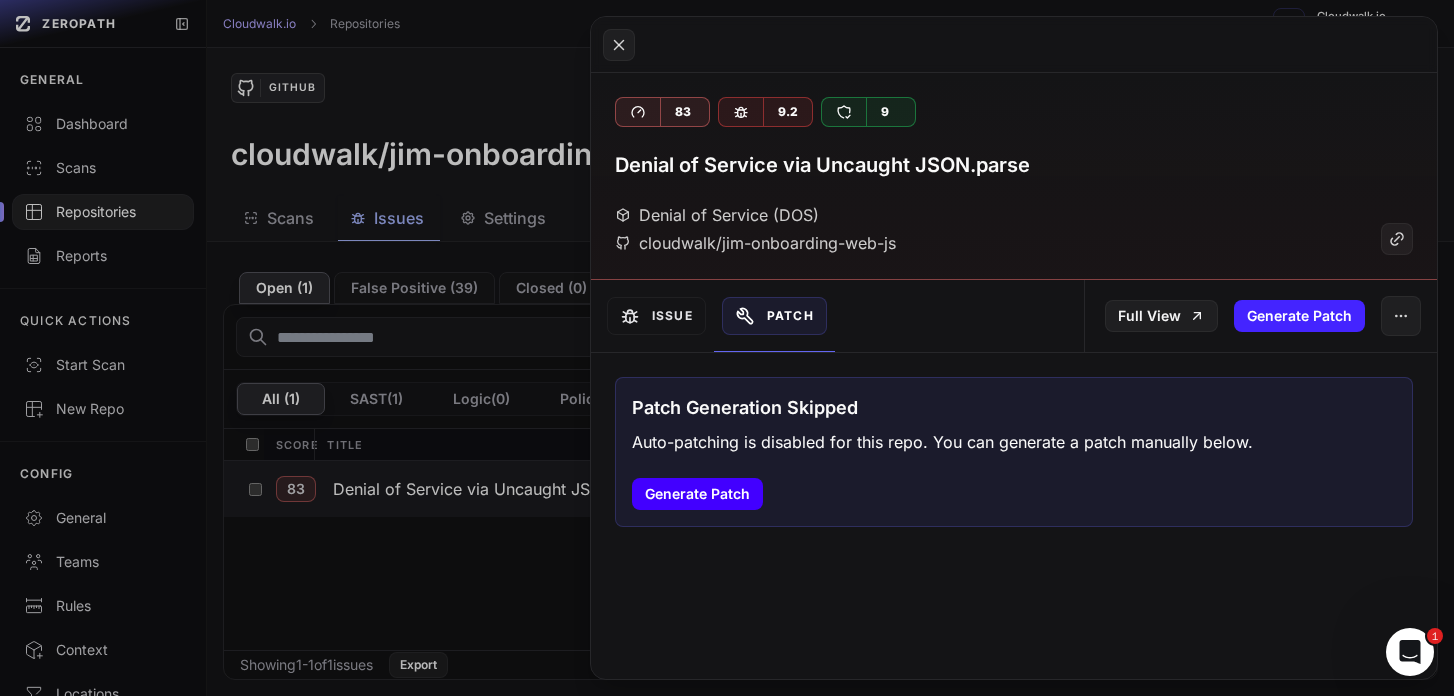 click on "Generate Patch" at bounding box center [697, 494] 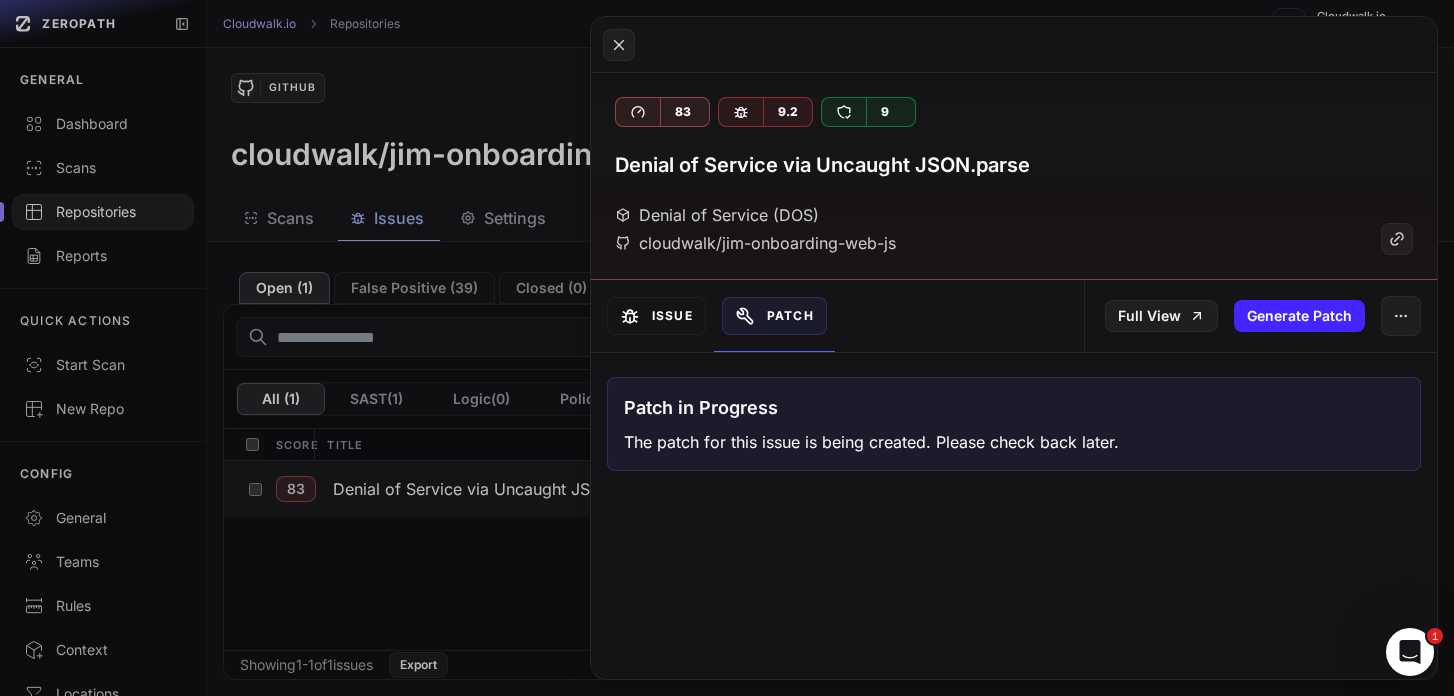 click on "Issue" at bounding box center (656, 316) 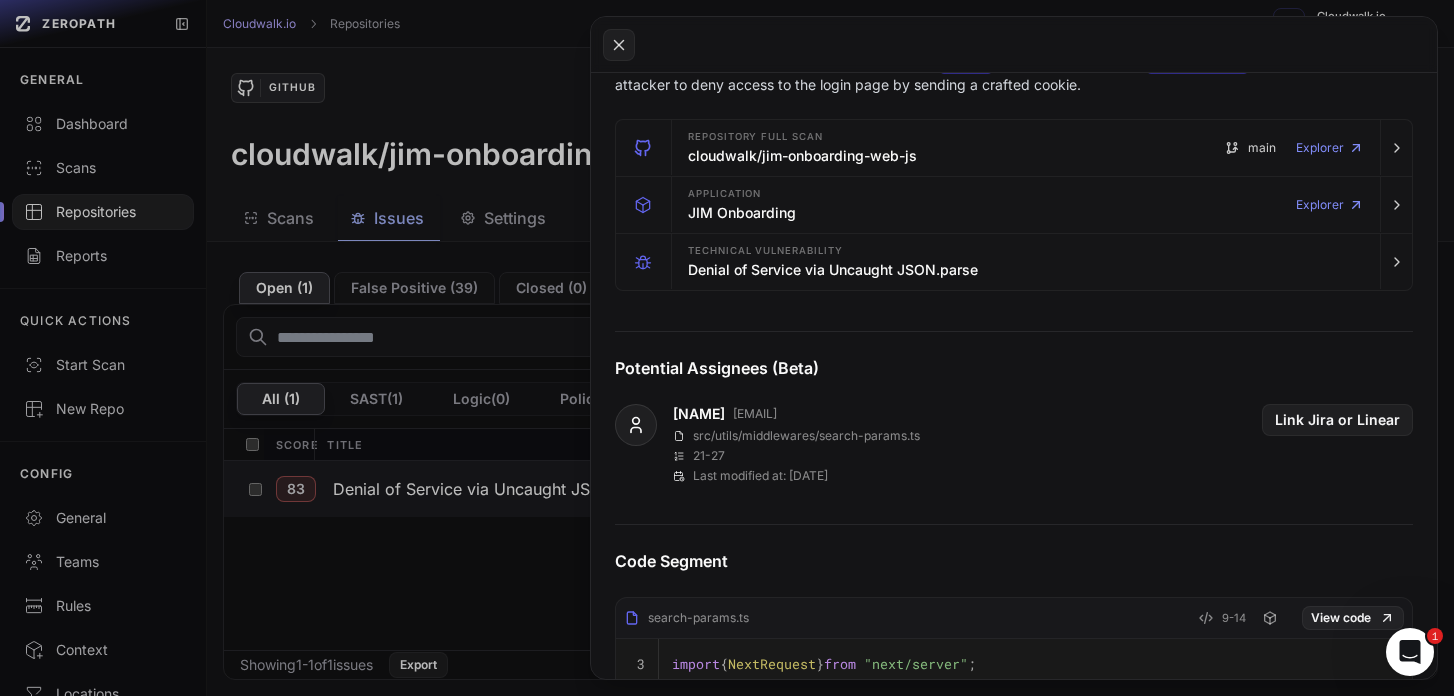 scroll, scrollTop: 0, scrollLeft: 0, axis: both 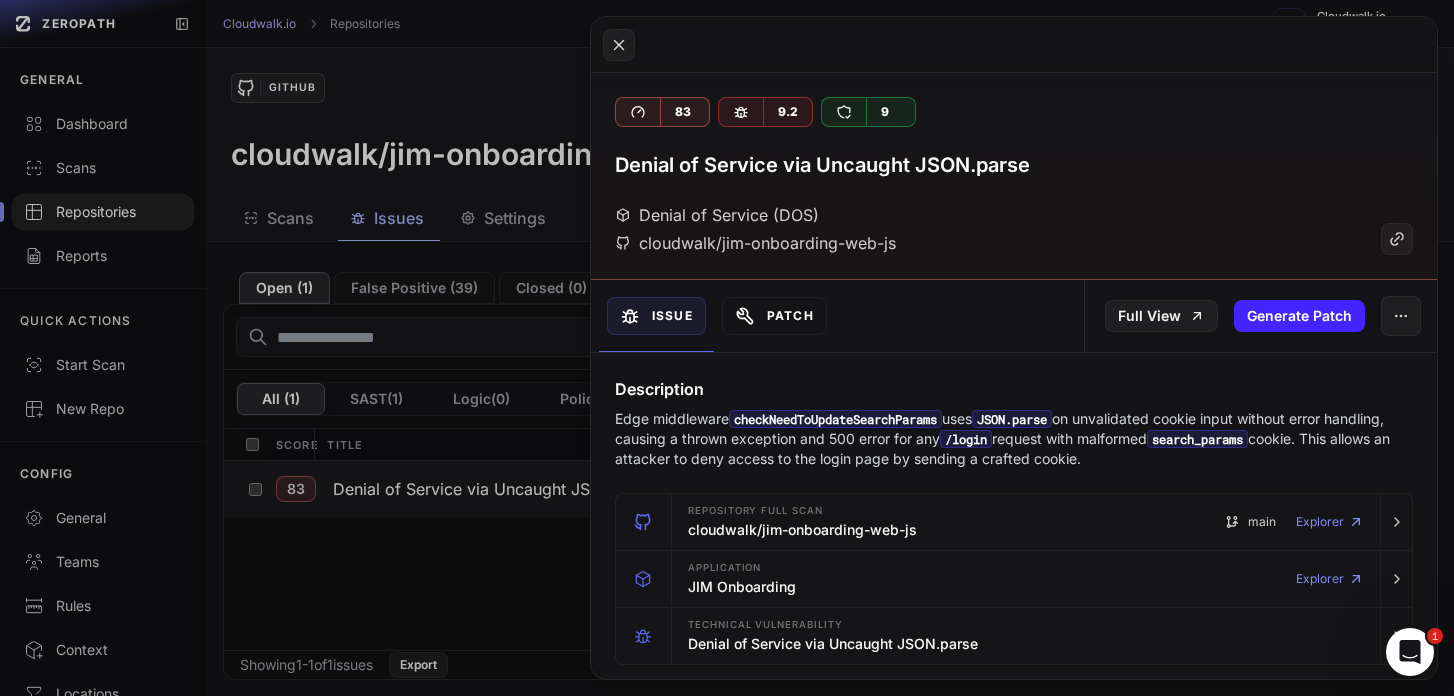 click on "Patch" at bounding box center [774, 316] 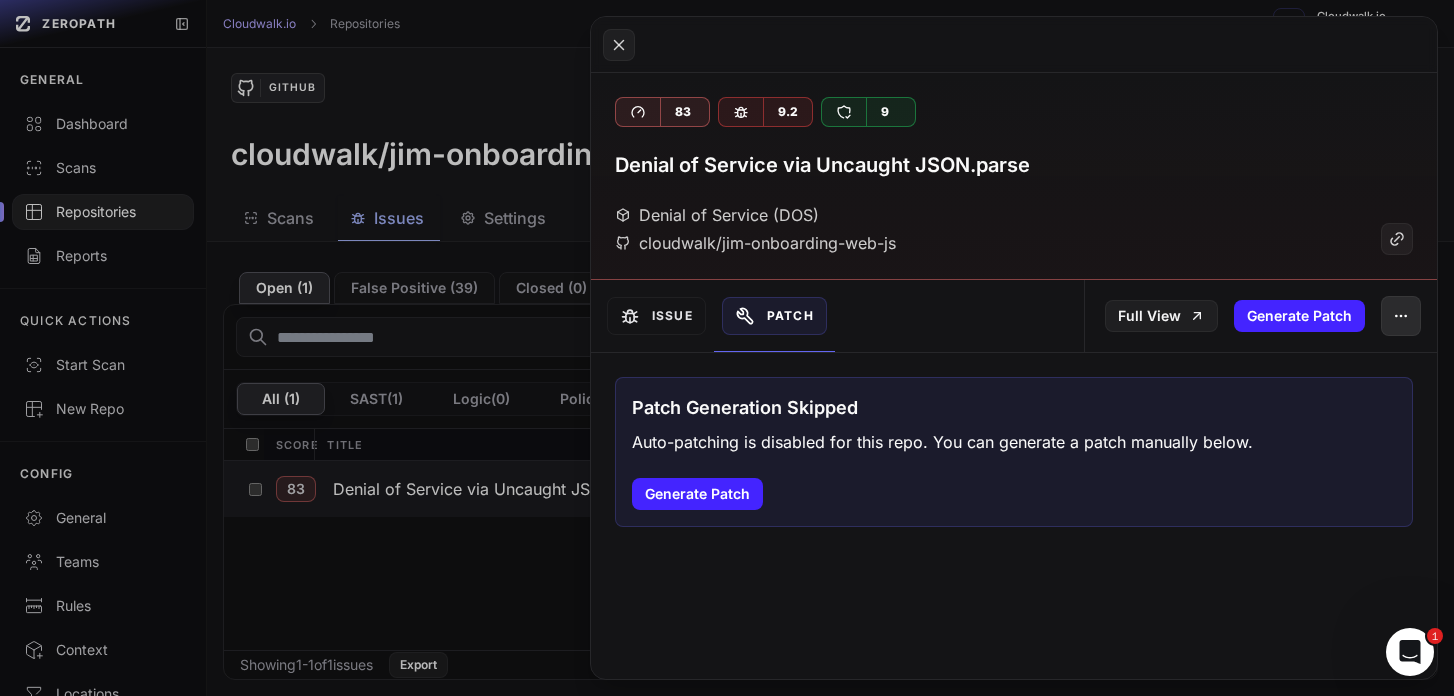 click at bounding box center (1401, 316) 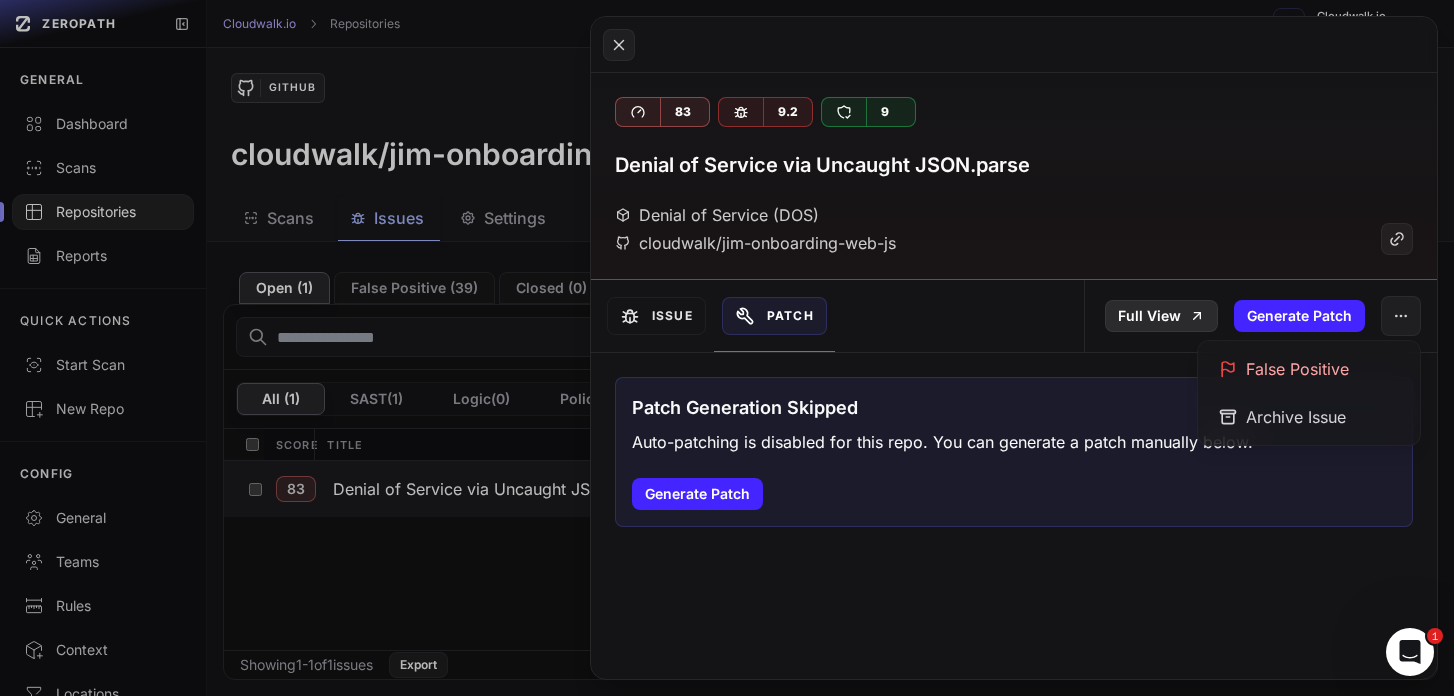 click on "Full View" at bounding box center (1161, 316) 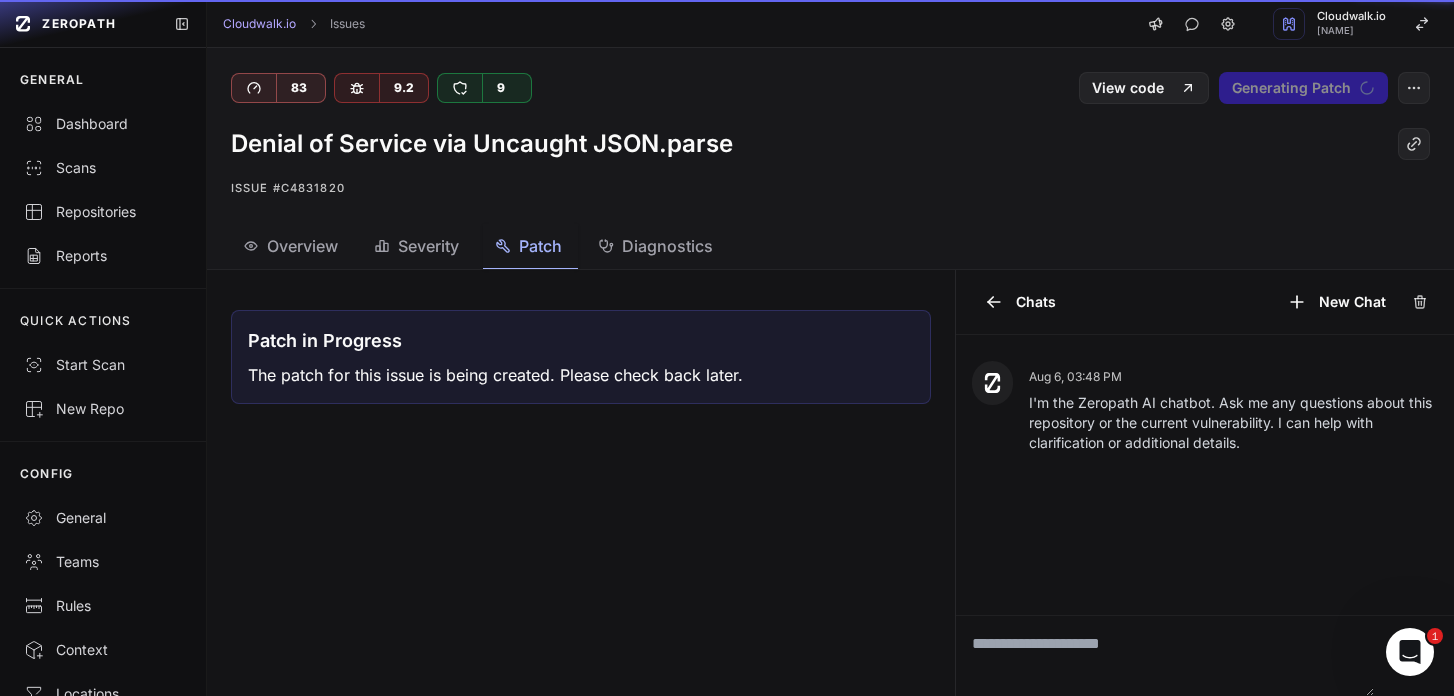 click on "Patch" at bounding box center (540, 246) 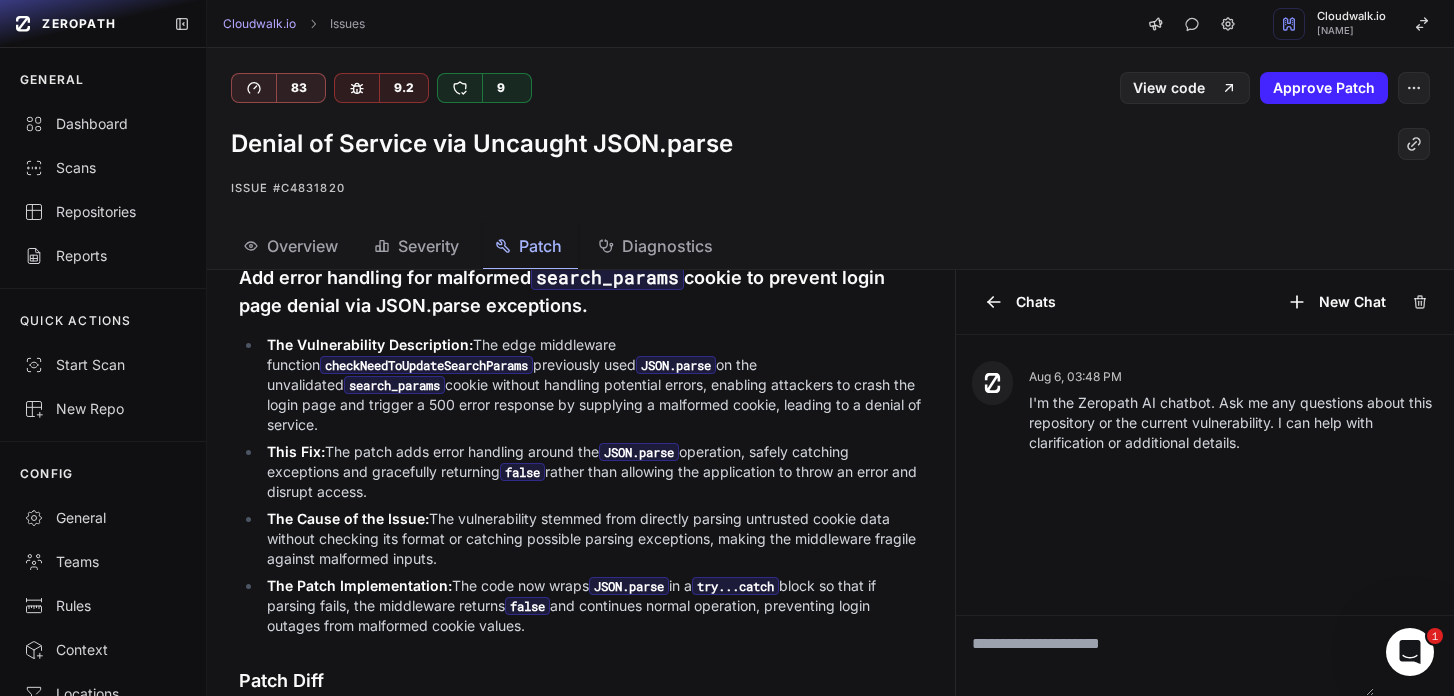 scroll, scrollTop: 300, scrollLeft: 0, axis: vertical 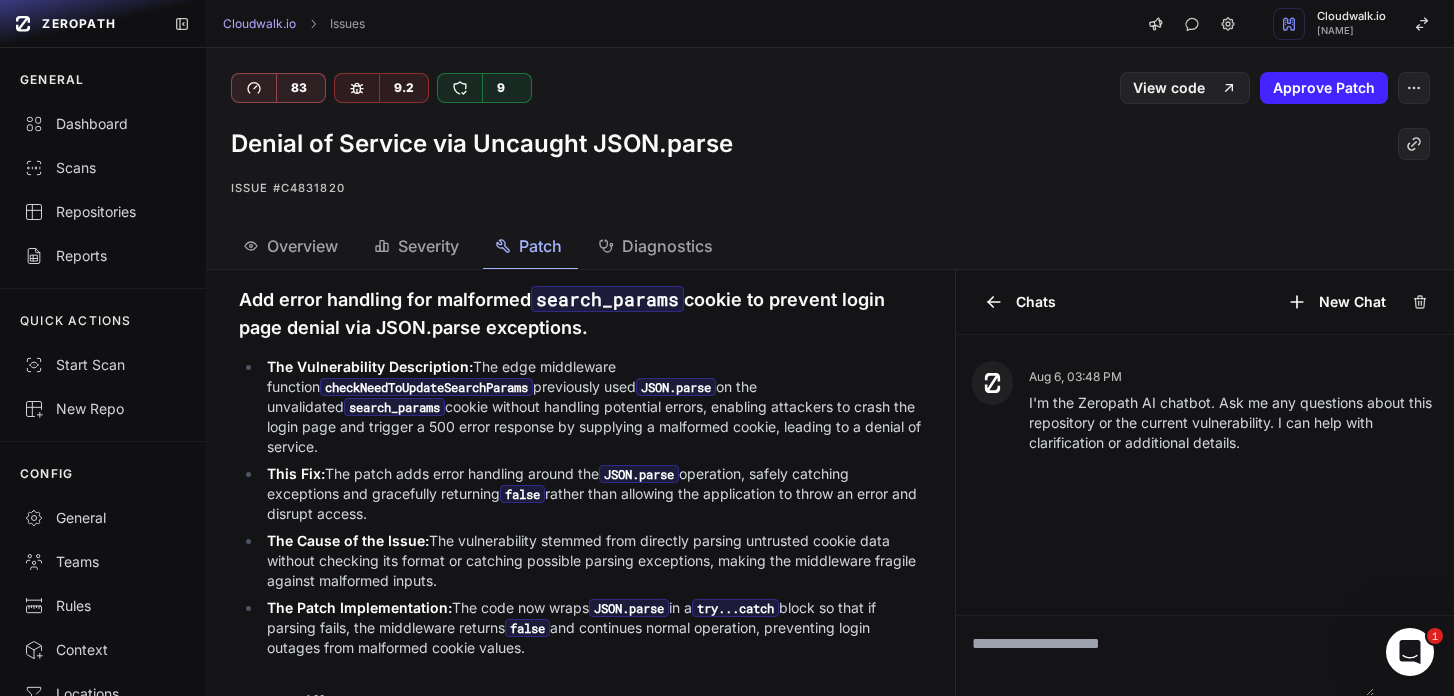 click on "Denial of Service via Uncaught JSON.parse" at bounding box center (482, 144) 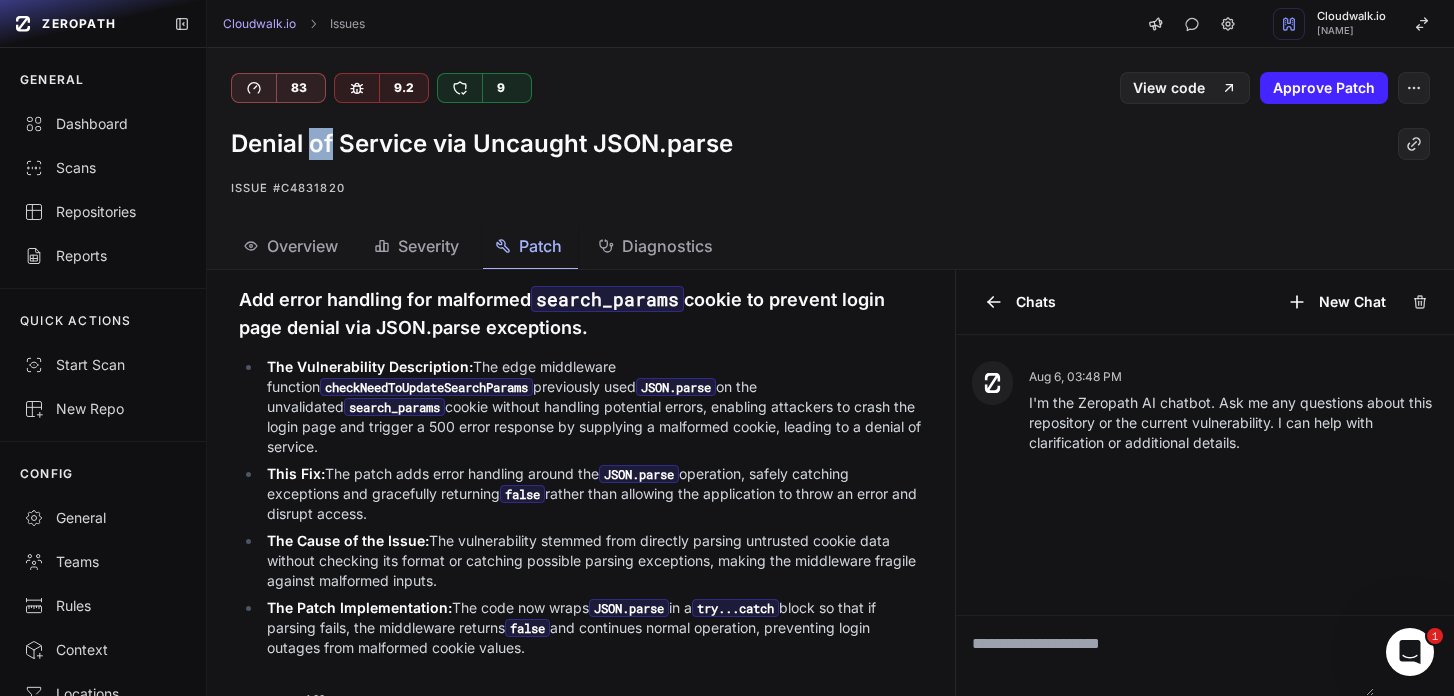 click on "Denial of Service via Uncaught JSON.parse" at bounding box center (482, 144) 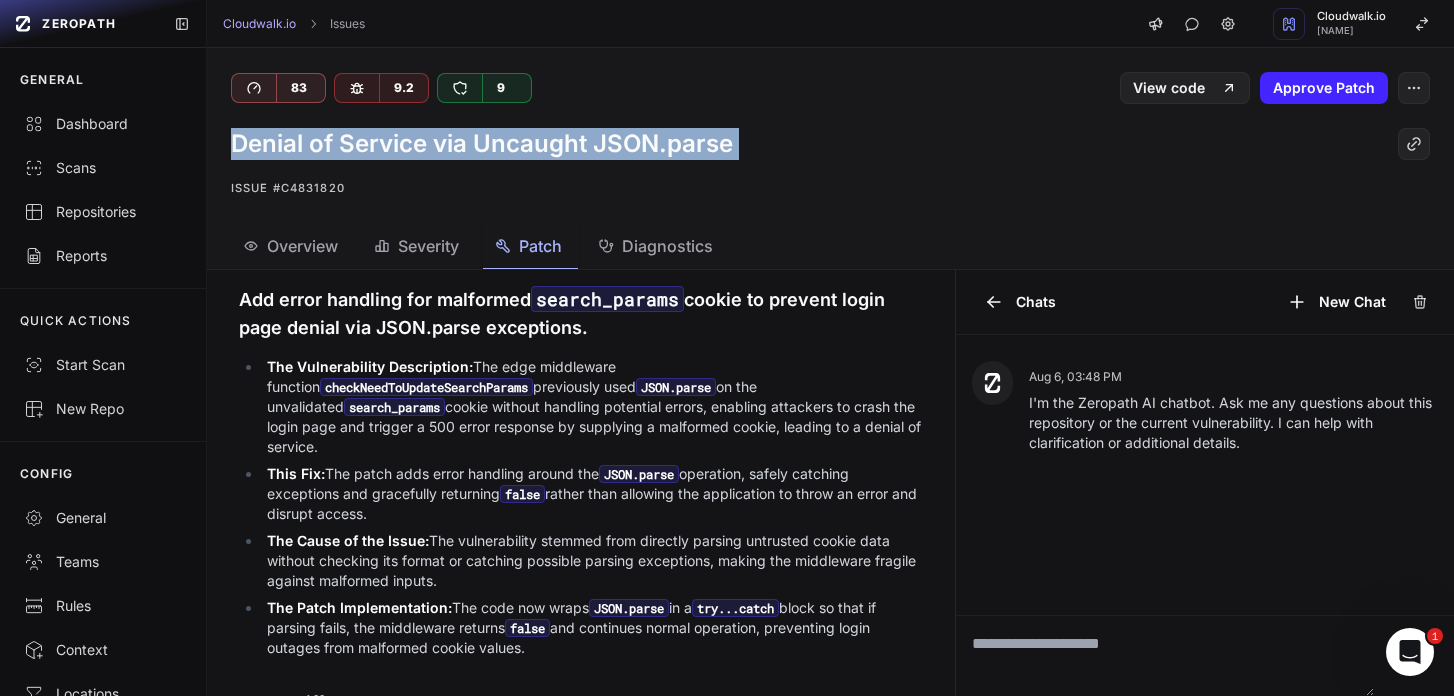 click on "Denial of Service via Uncaught JSON.parse" at bounding box center [482, 144] 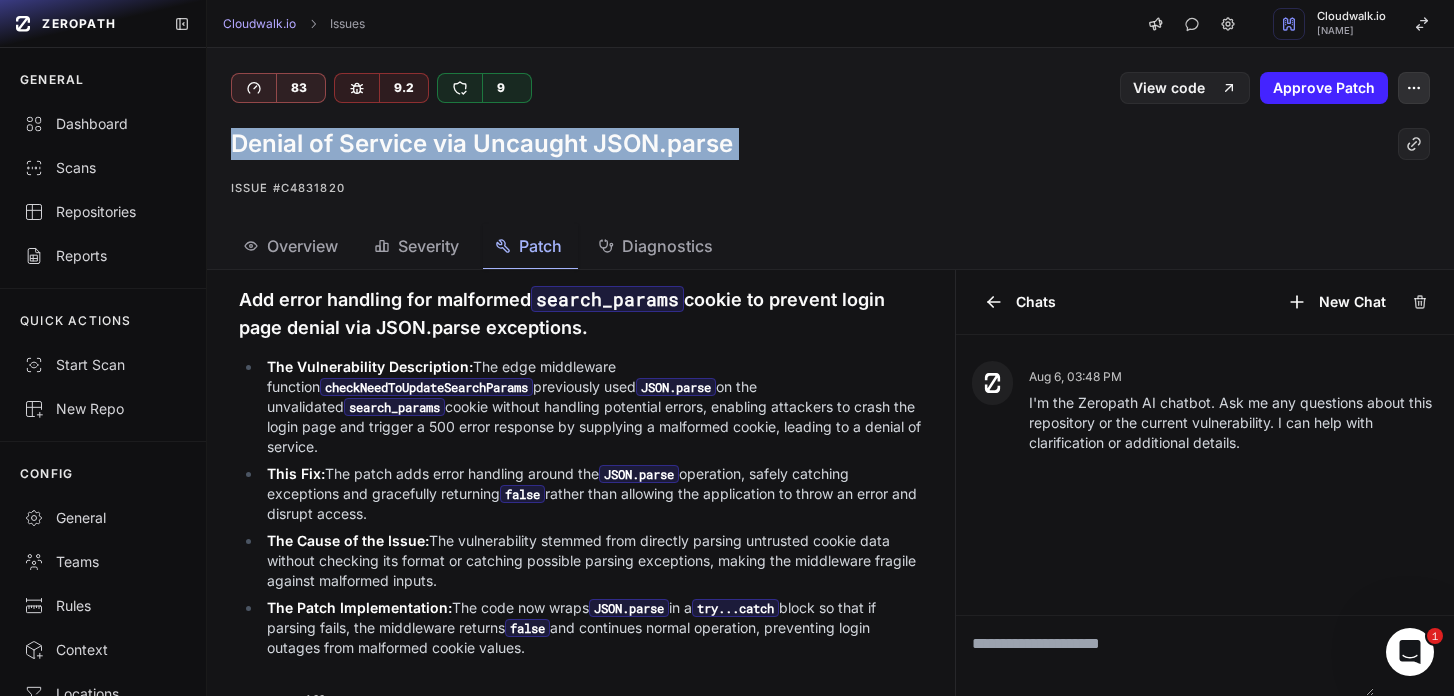 click 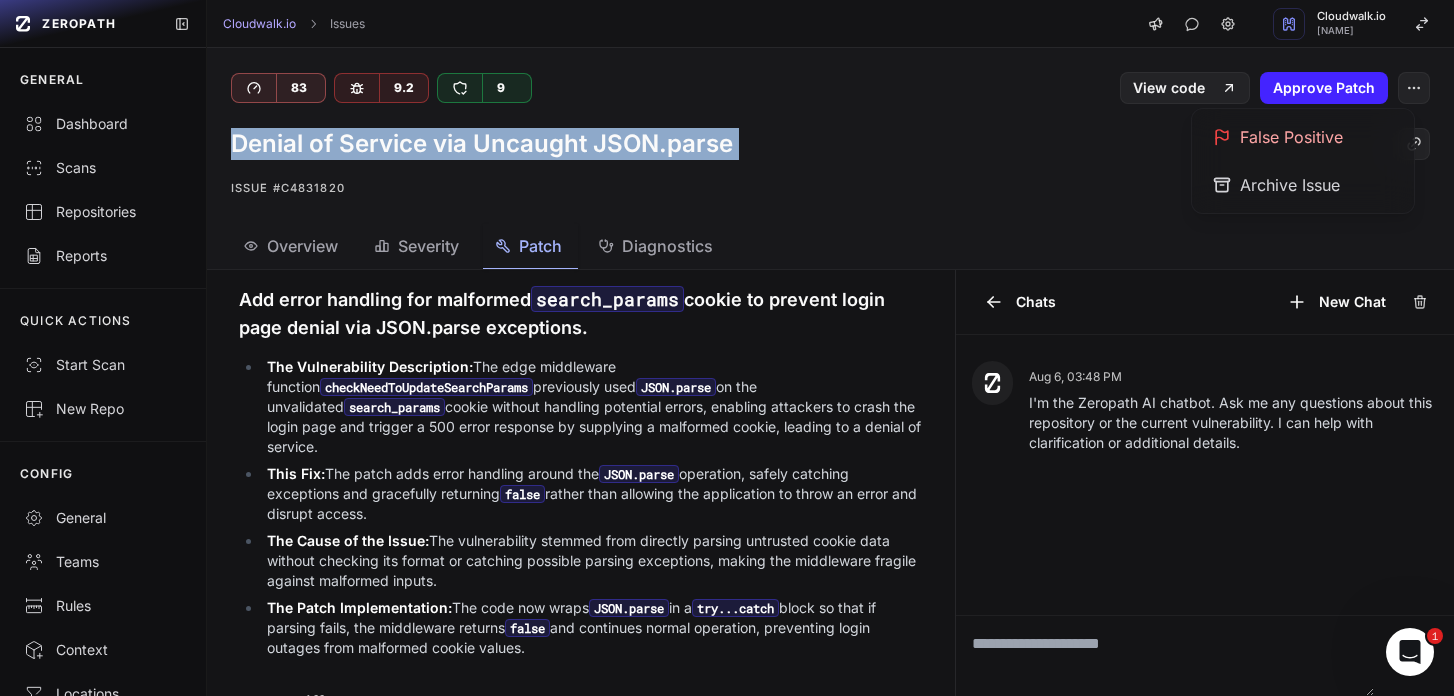 click on "Denial of Service via Uncaught JSON.parse" at bounding box center [830, 144] 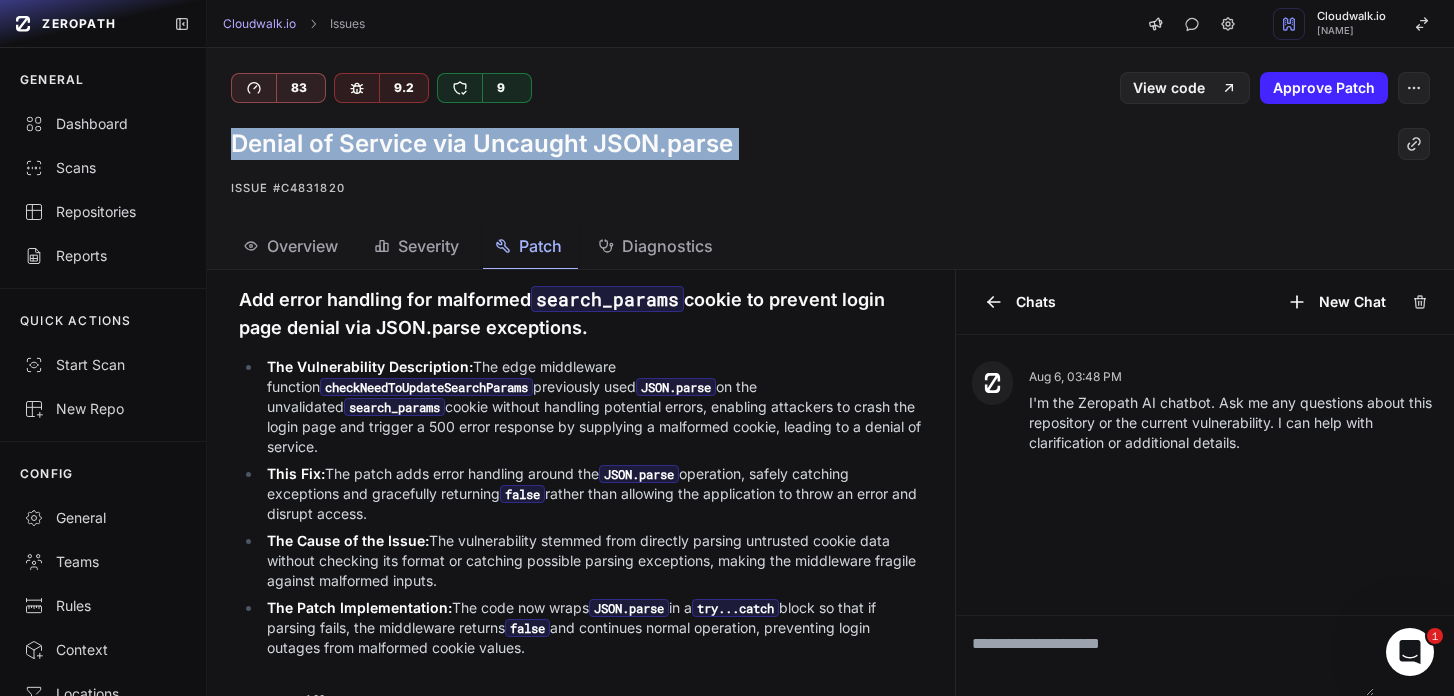 click on "Overview" at bounding box center (302, 246) 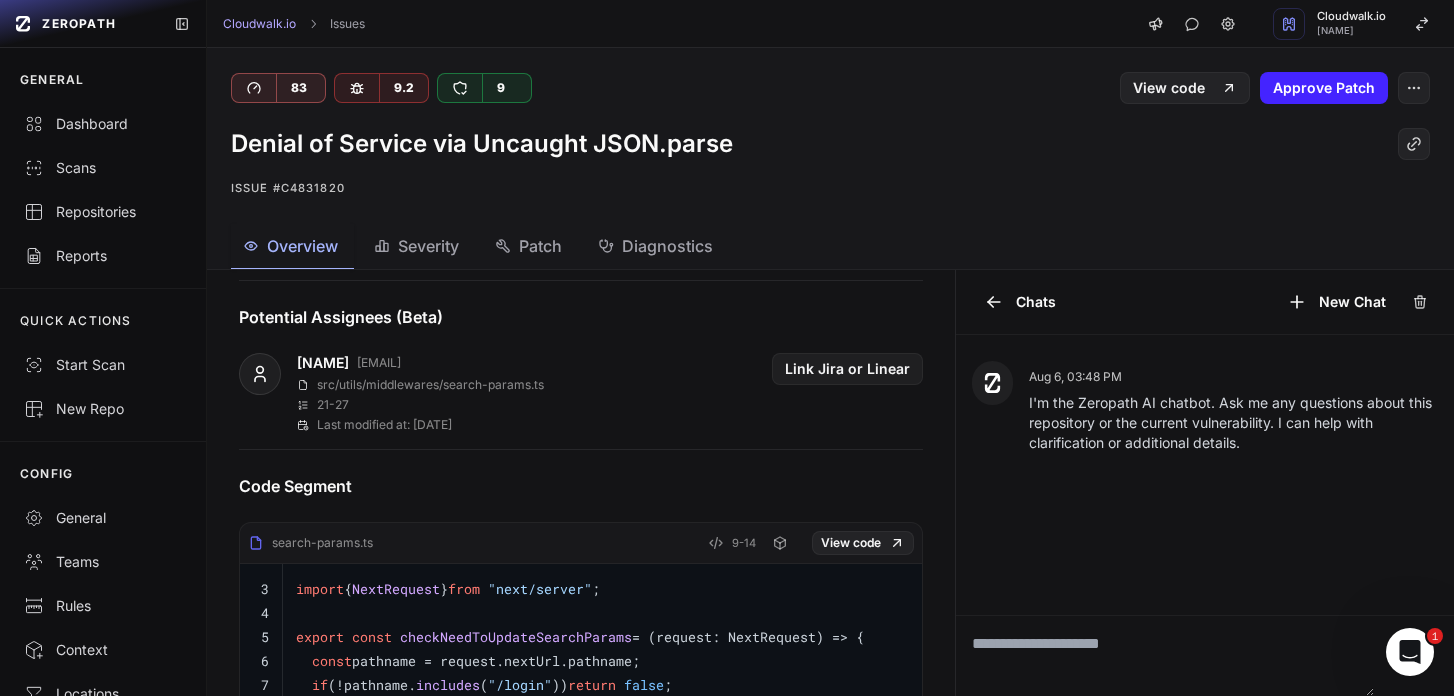 scroll, scrollTop: 494, scrollLeft: 0, axis: vertical 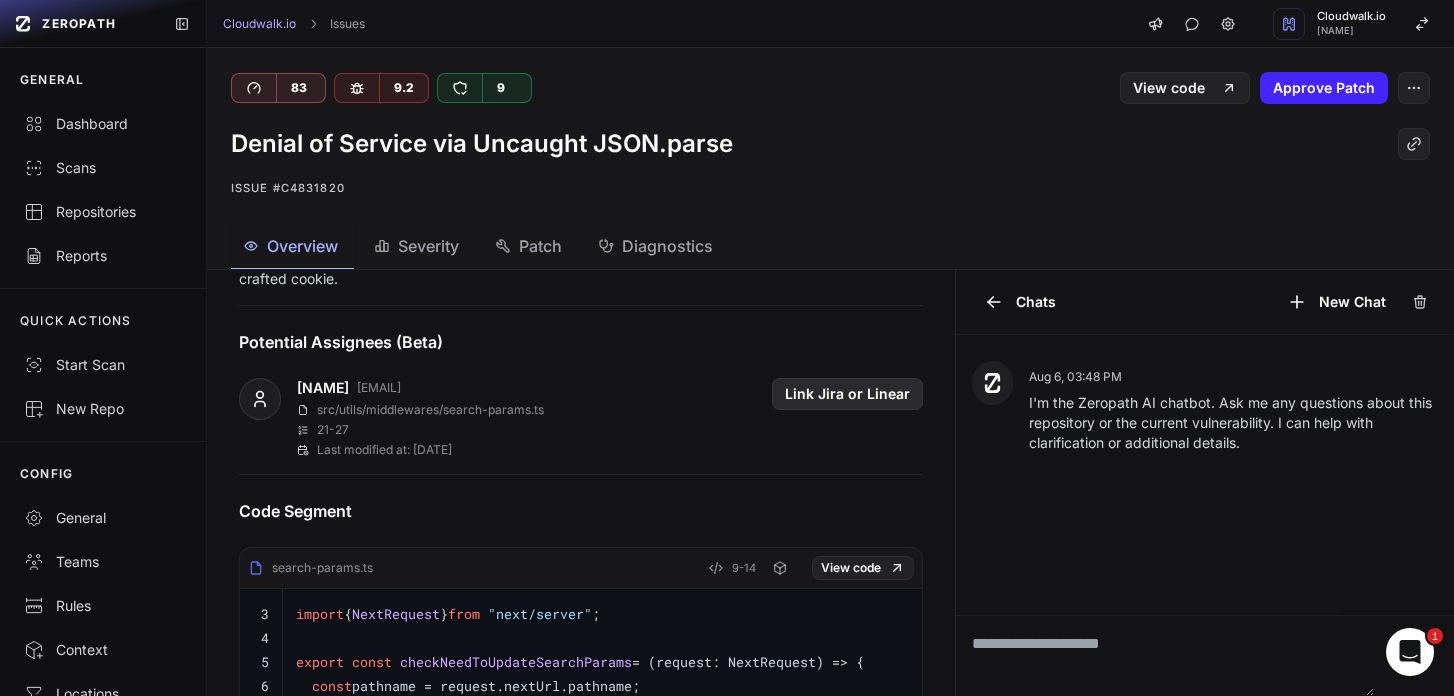 click on "Link Jira or Linear" at bounding box center [847, 394] 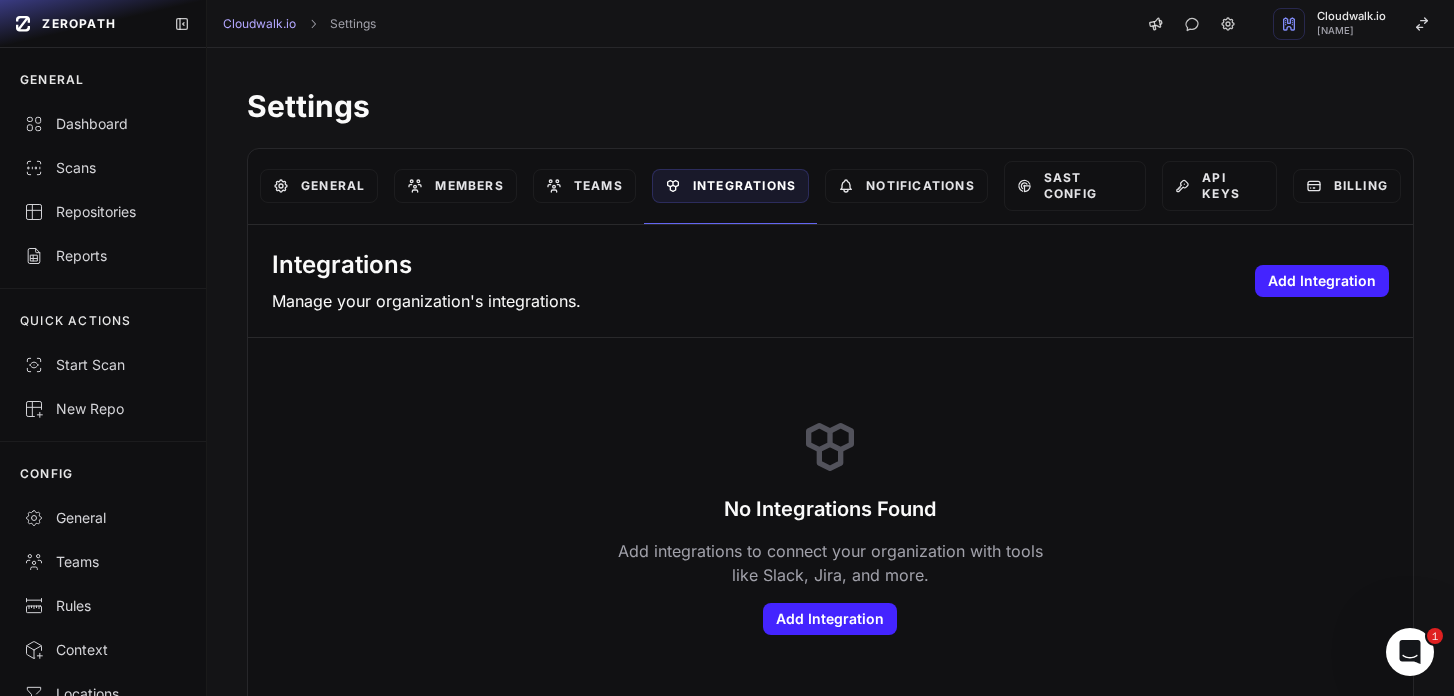scroll, scrollTop: 16, scrollLeft: 0, axis: vertical 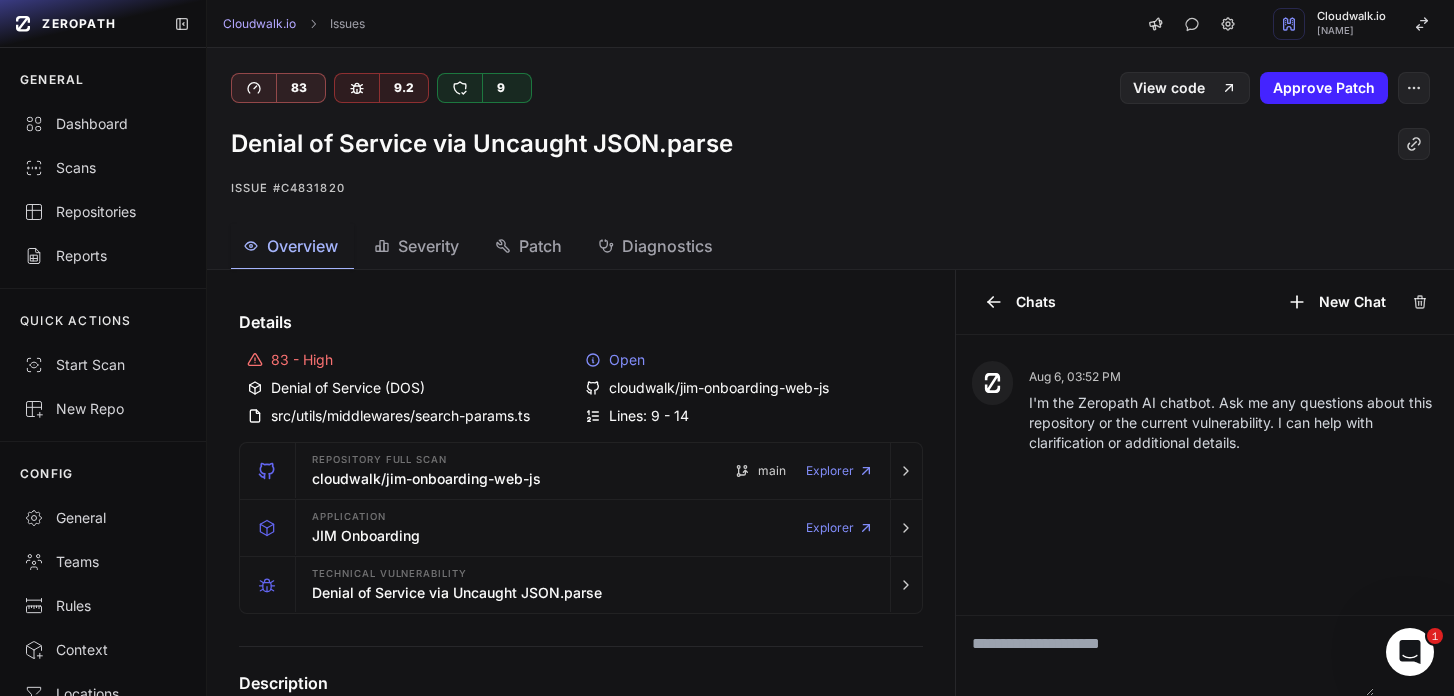 click on "Denial of Service via Uncaught JSON.parse" at bounding box center [482, 144] 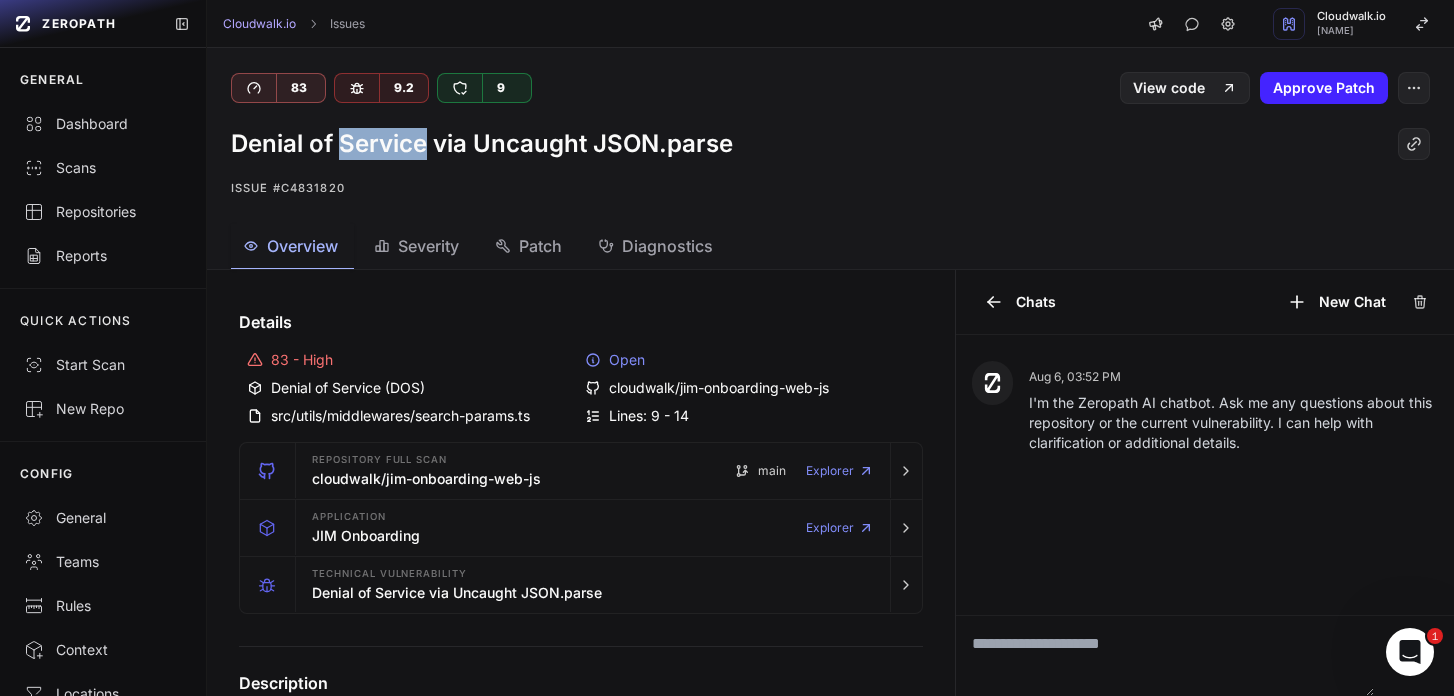 click on "Denial of Service via Uncaught JSON.parse" at bounding box center (482, 144) 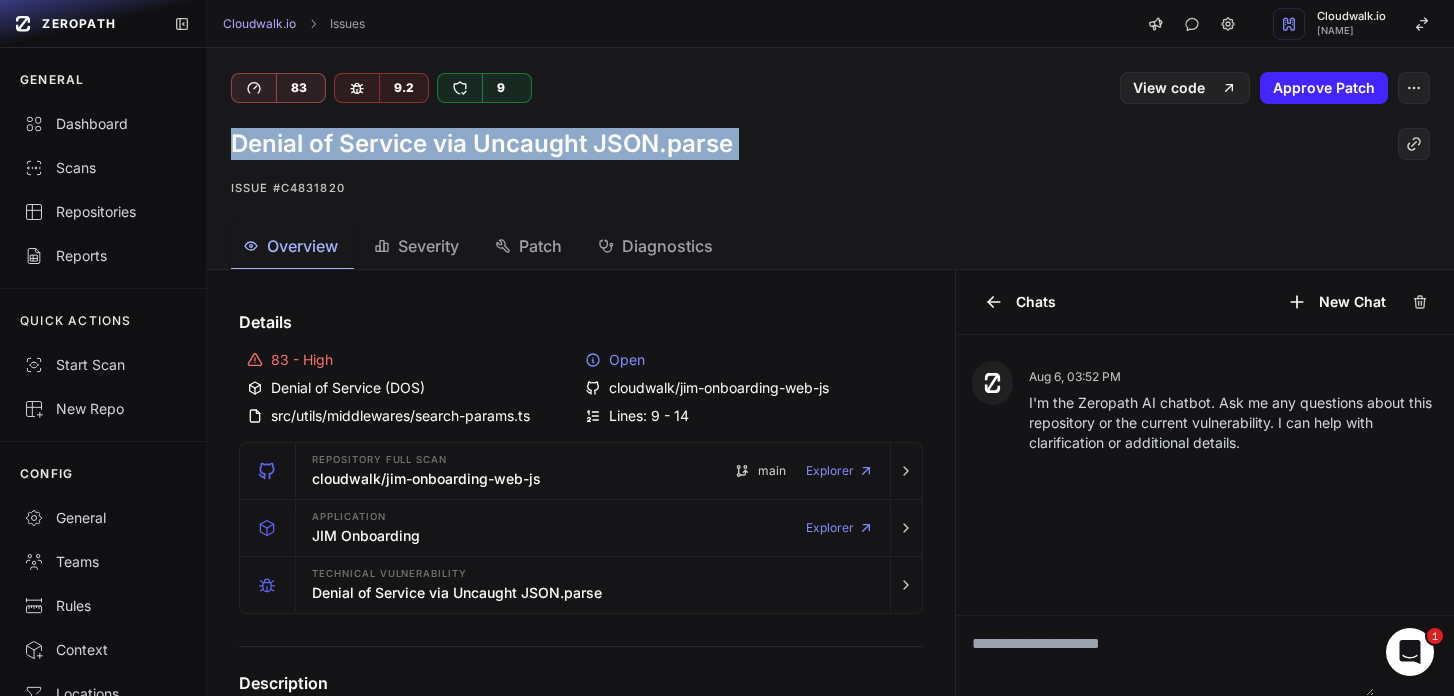 click on "Denial of Service via Uncaught JSON.parse" at bounding box center [482, 144] 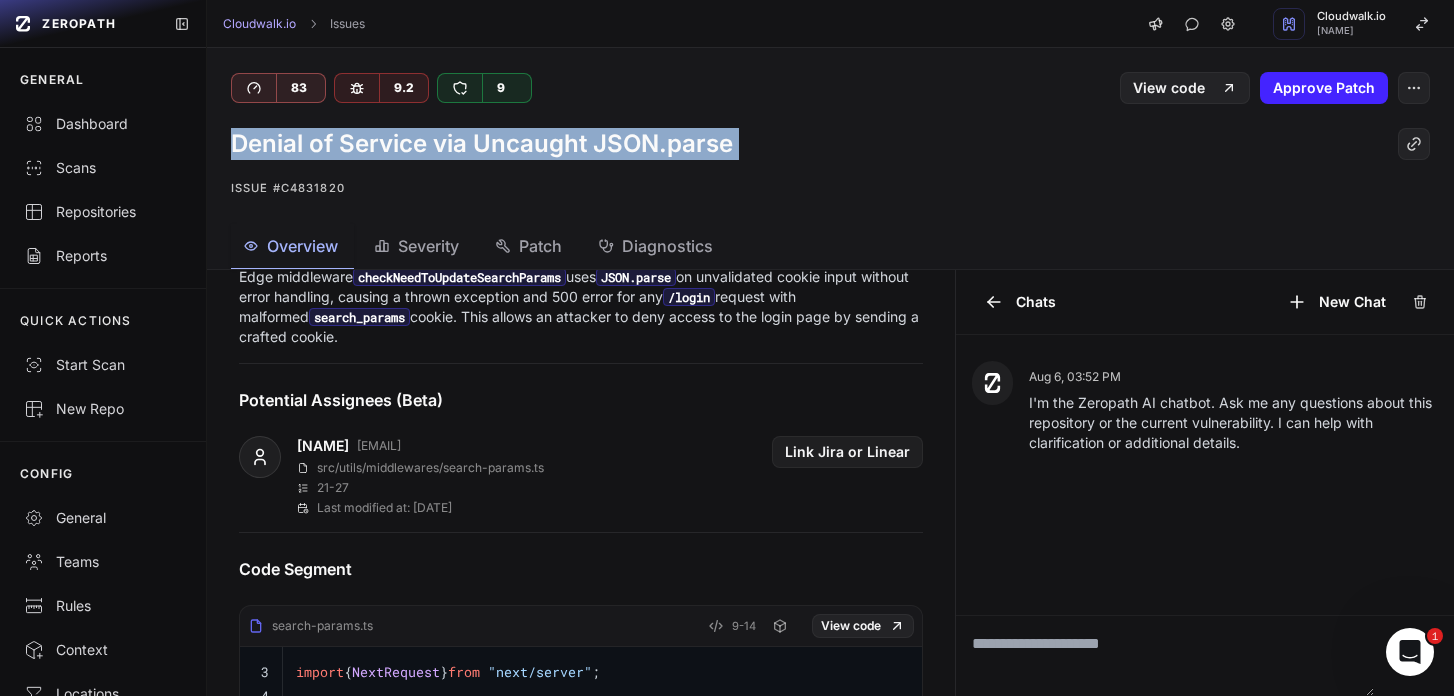 scroll, scrollTop: 324, scrollLeft: 0, axis: vertical 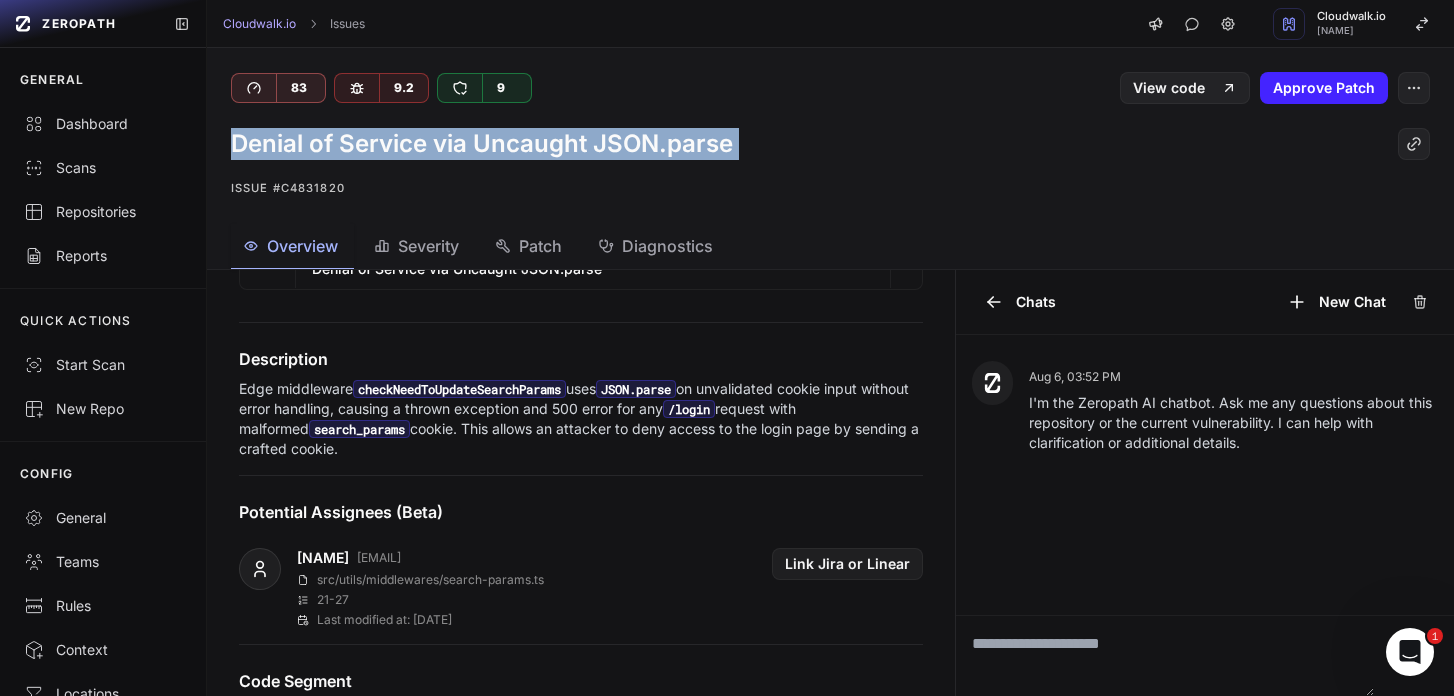 drag, startPoint x: 427, startPoint y: 457, endPoint x: 233, endPoint y: 396, distance: 203.36421 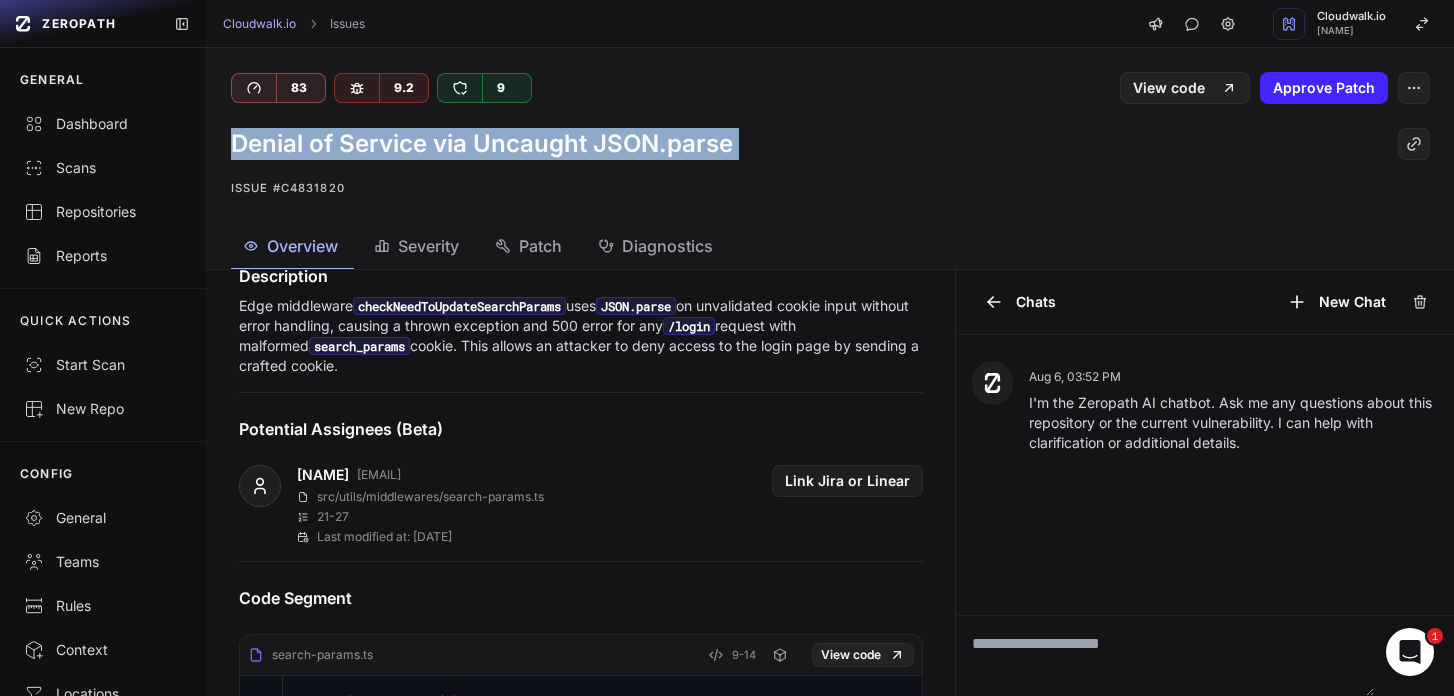 scroll, scrollTop: 463, scrollLeft: 0, axis: vertical 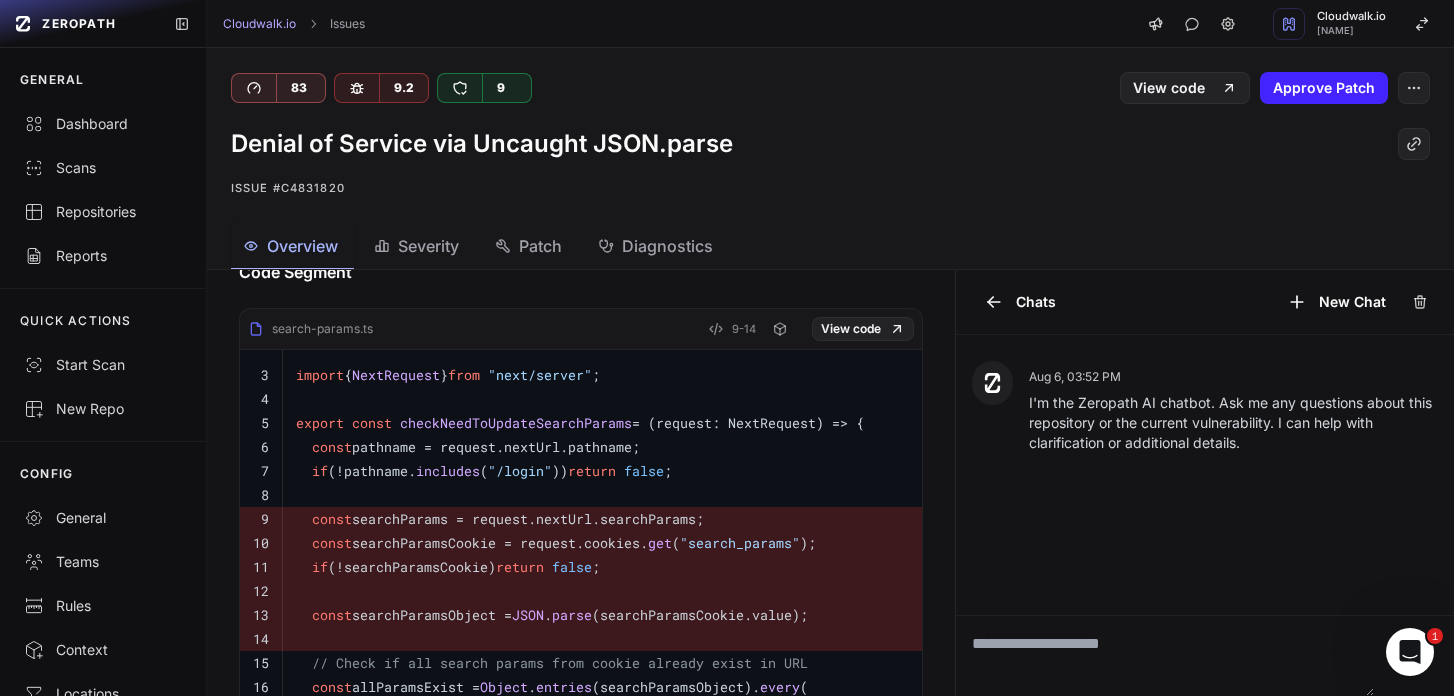 click at bounding box center (602, 591) 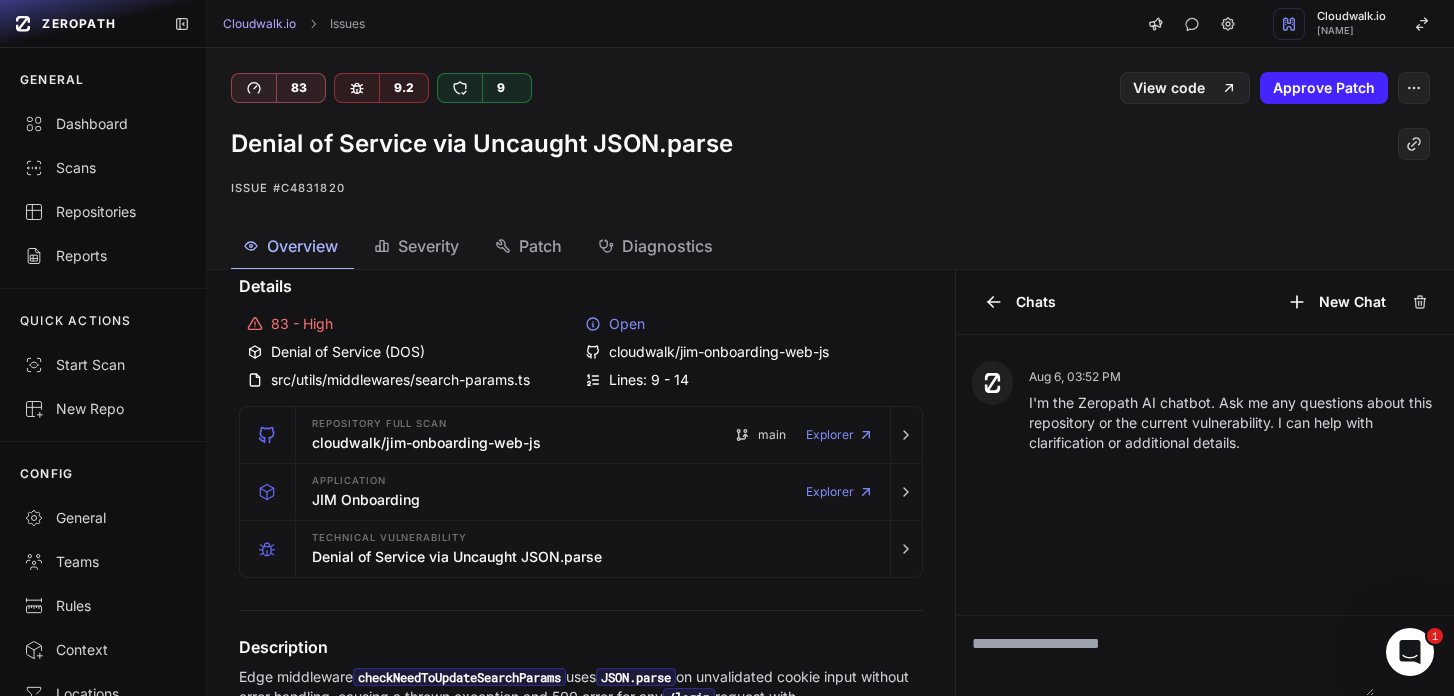 scroll, scrollTop: 0, scrollLeft: 0, axis: both 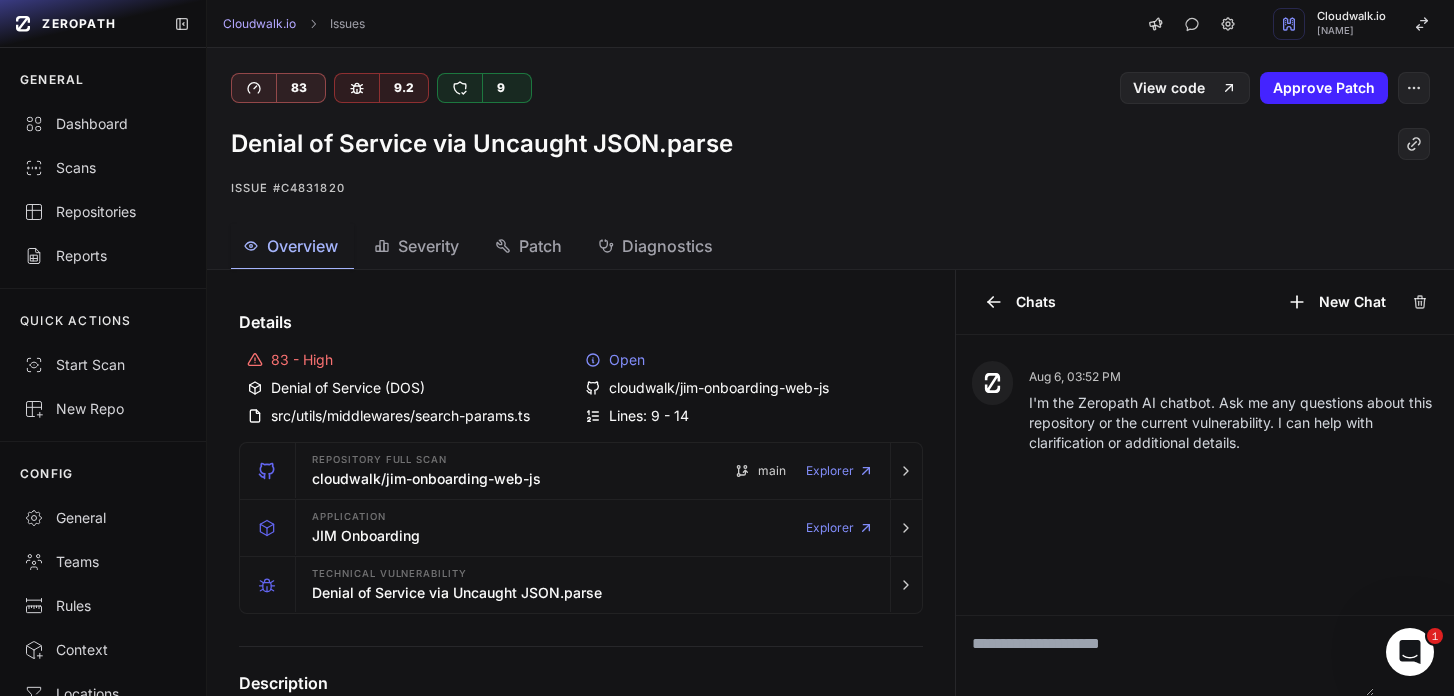click on "Patch" at bounding box center [540, 246] 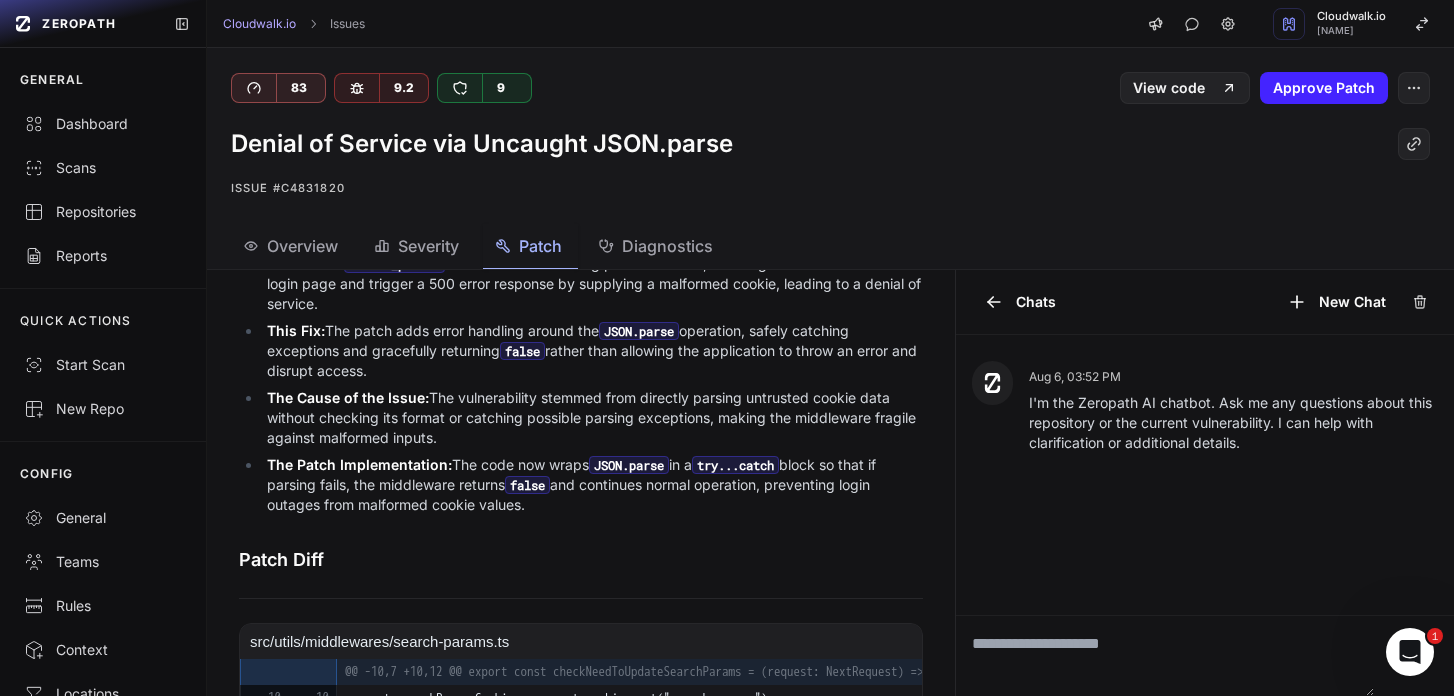 scroll, scrollTop: 527, scrollLeft: 0, axis: vertical 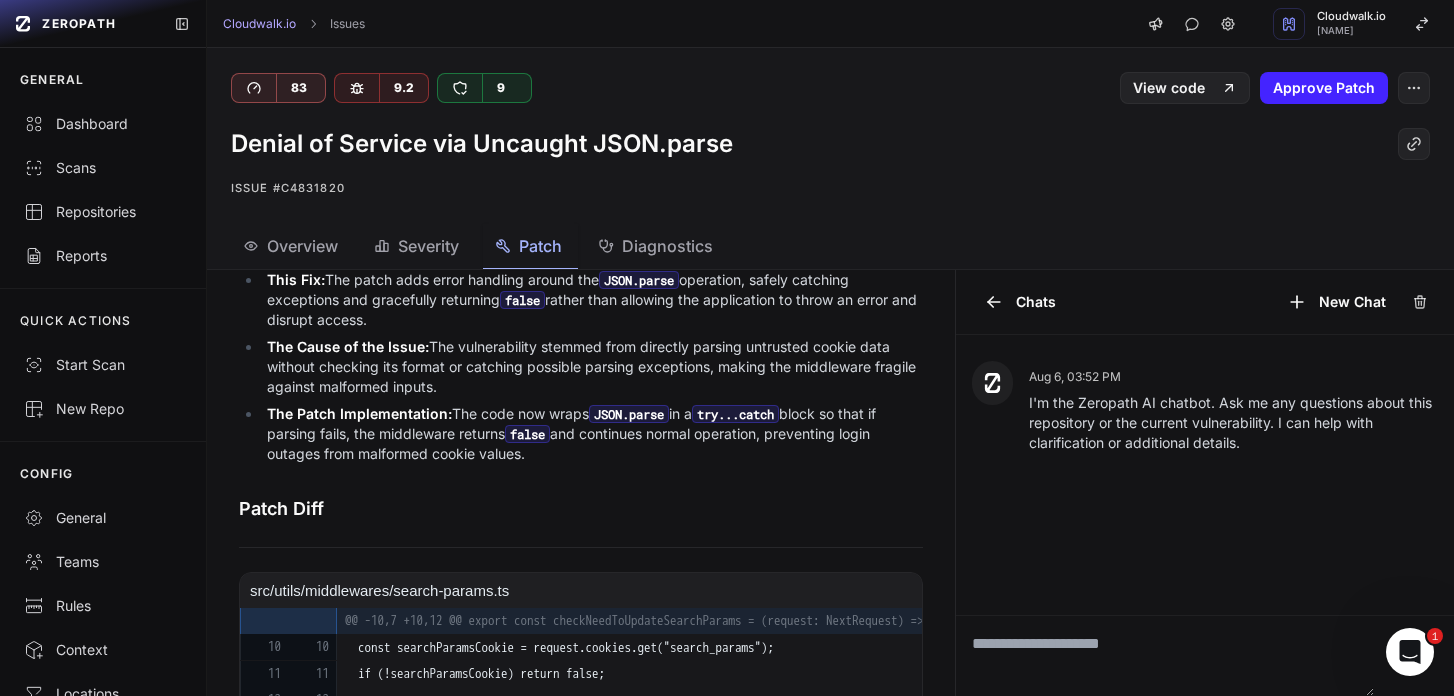 drag, startPoint x: 608, startPoint y: 430, endPoint x: 320, endPoint y: 401, distance: 289.4564 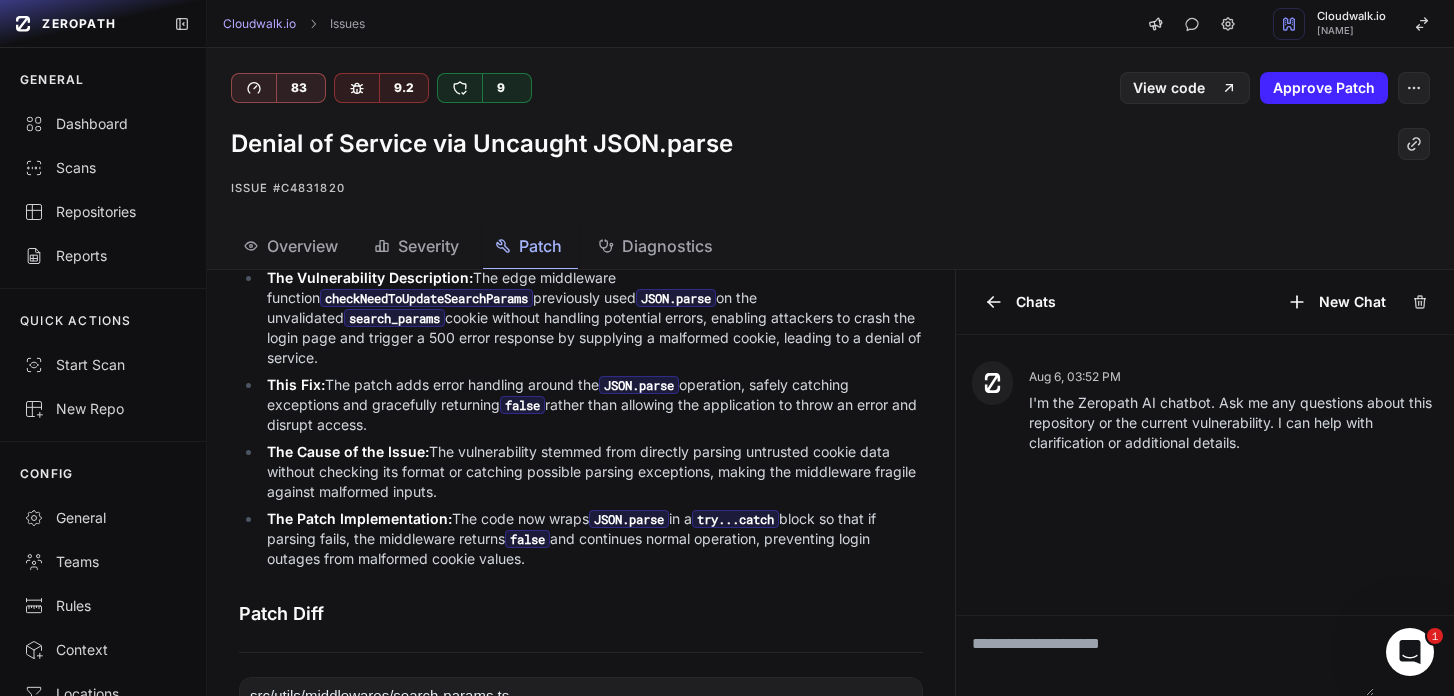 scroll, scrollTop: 311, scrollLeft: 0, axis: vertical 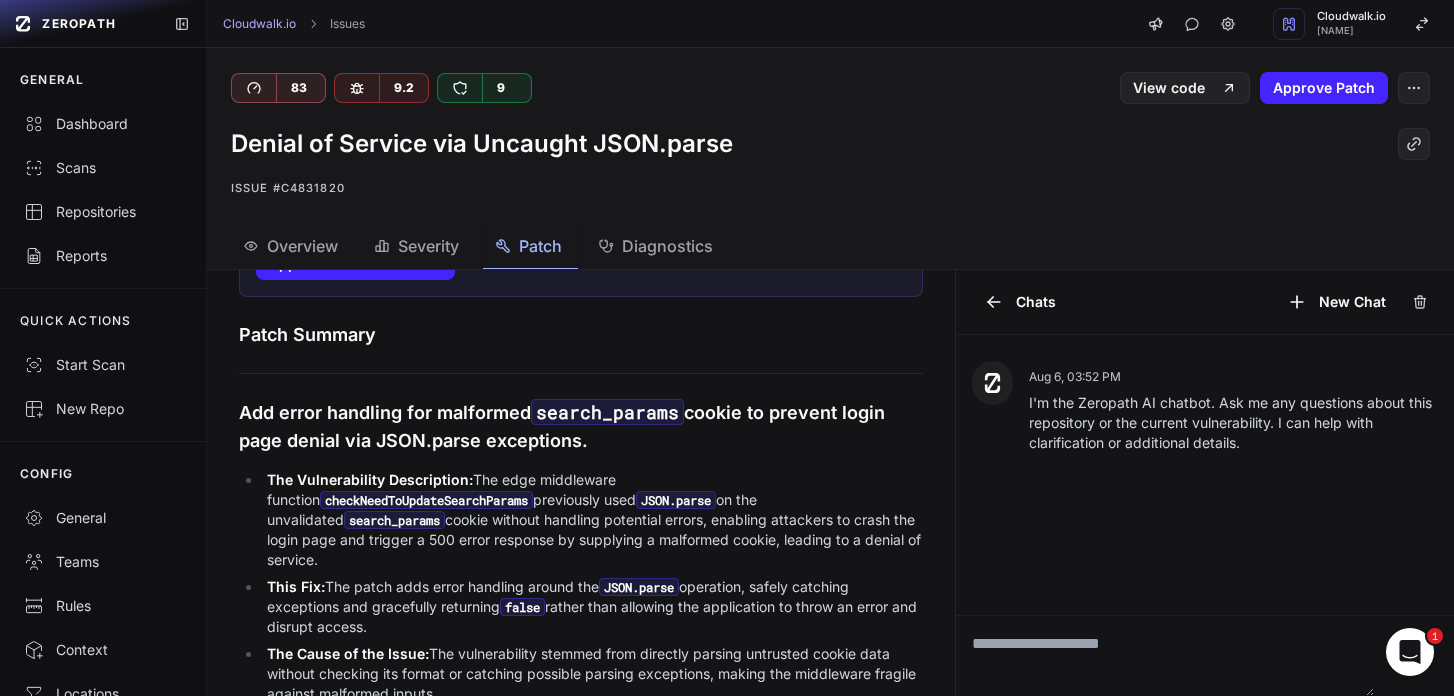 drag, startPoint x: 496, startPoint y: 573, endPoint x: 238, endPoint y: 408, distance: 306.2499 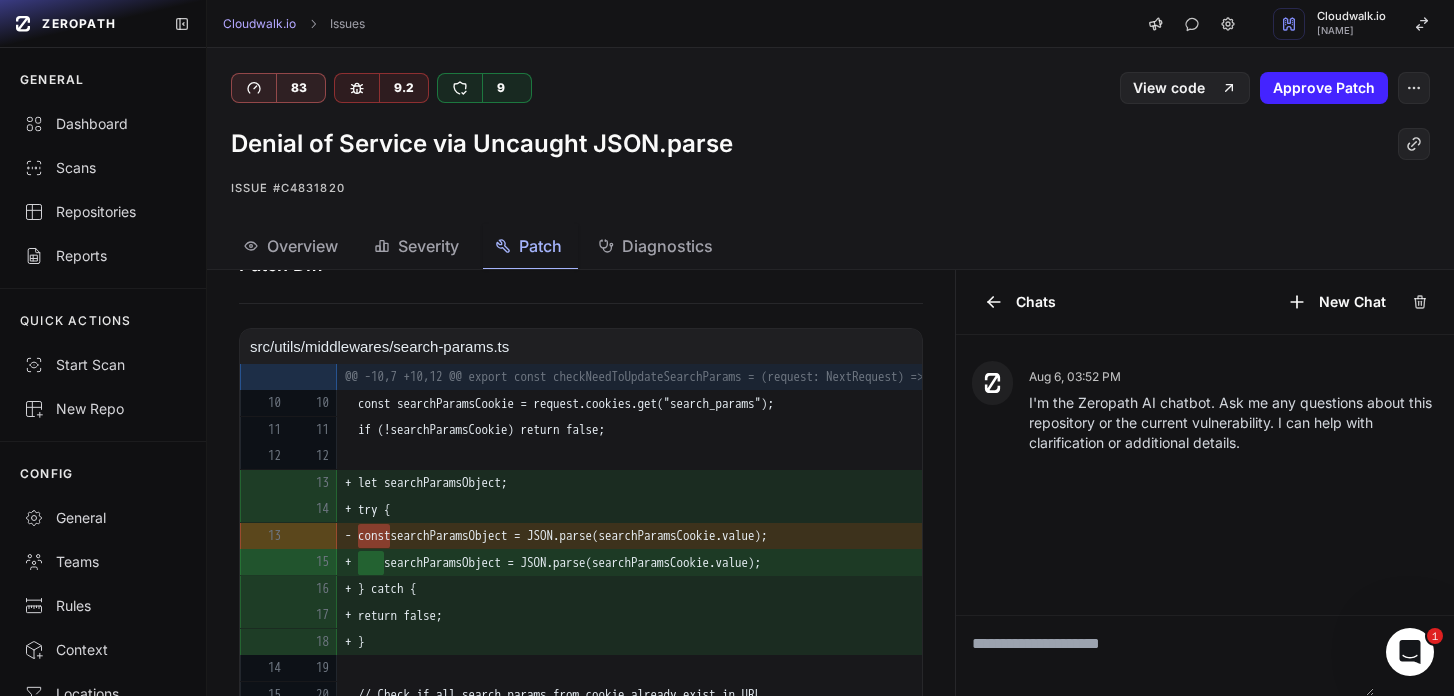 scroll, scrollTop: 873, scrollLeft: 0, axis: vertical 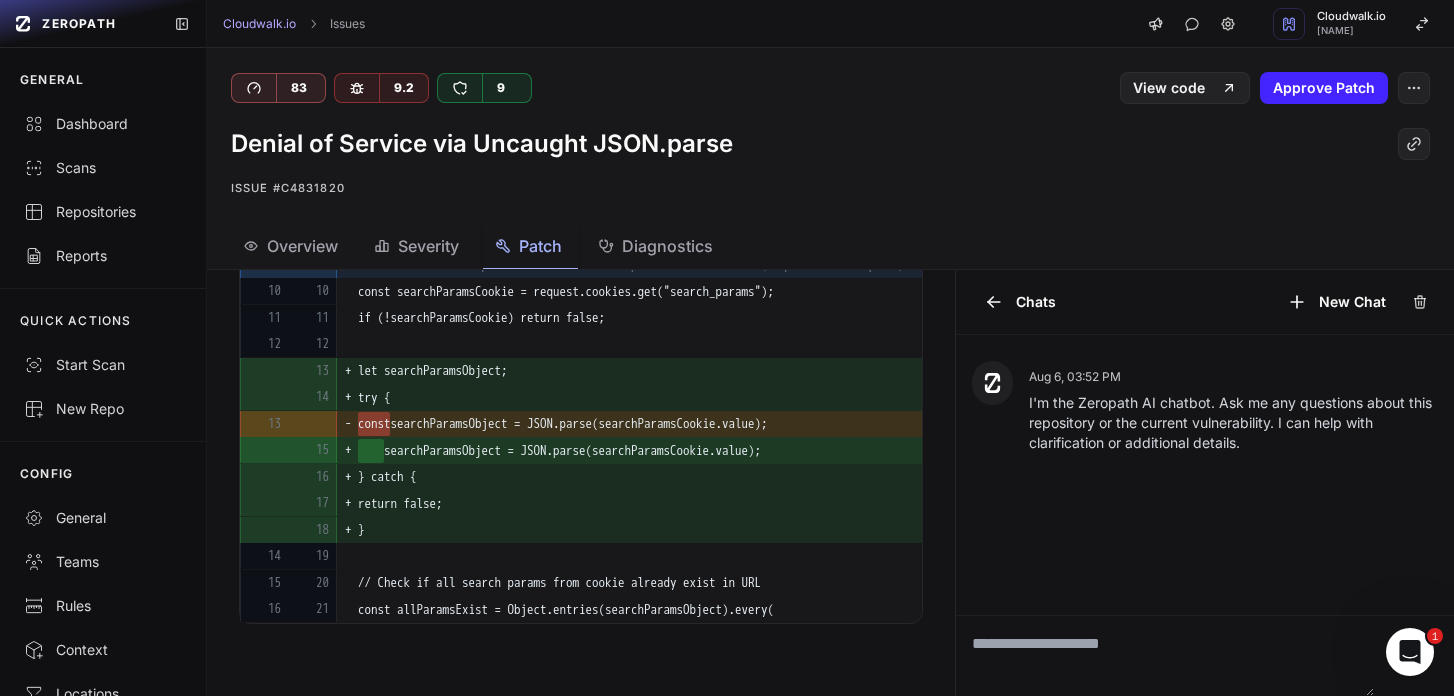 click on "} catch {" at bounding box center [550, 477] 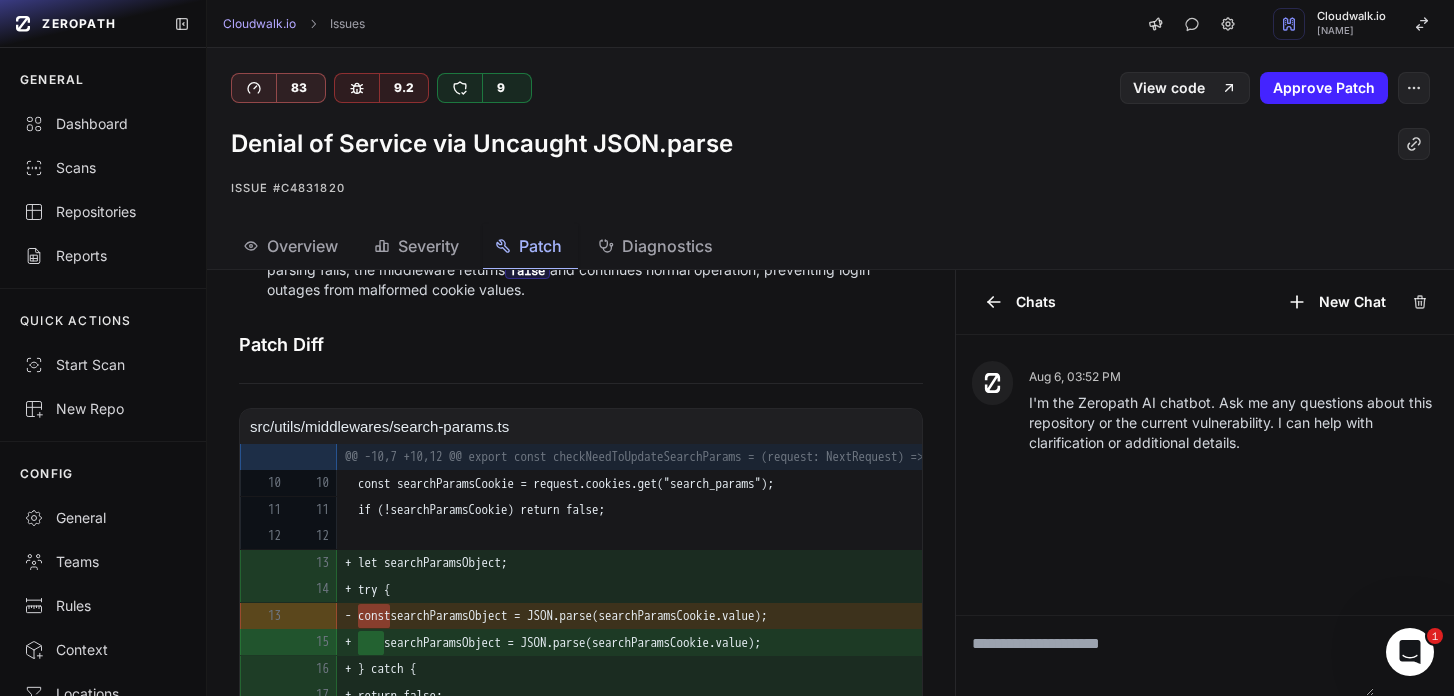 scroll, scrollTop: 633, scrollLeft: 0, axis: vertical 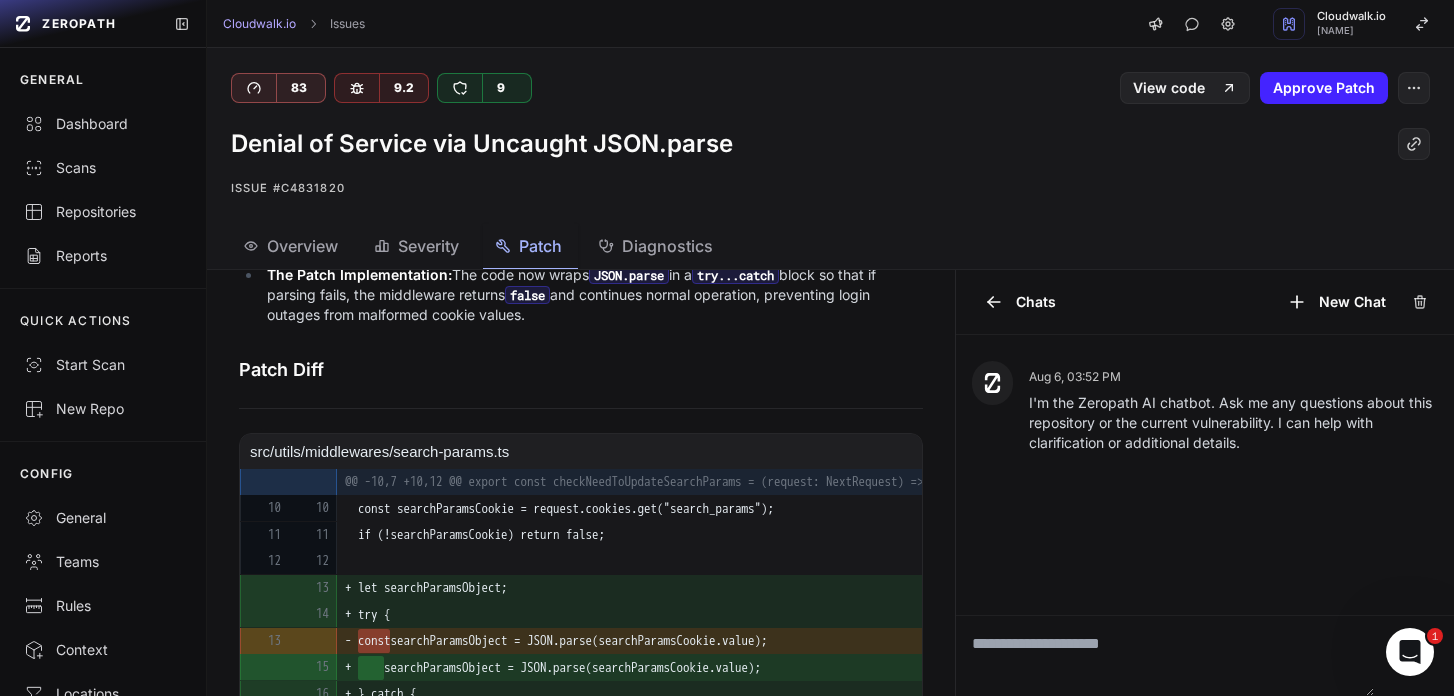 click on "try {" at bounding box center [550, 615] 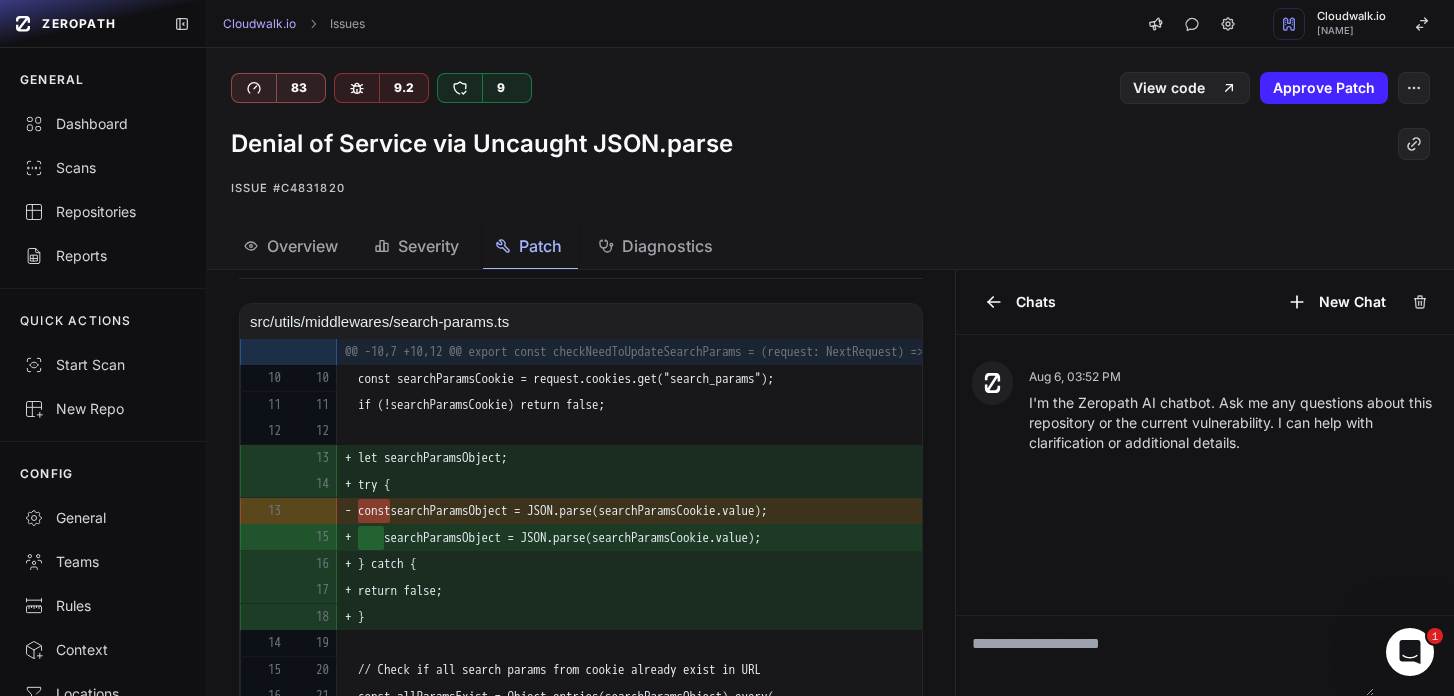 scroll, scrollTop: 762, scrollLeft: 0, axis: vertical 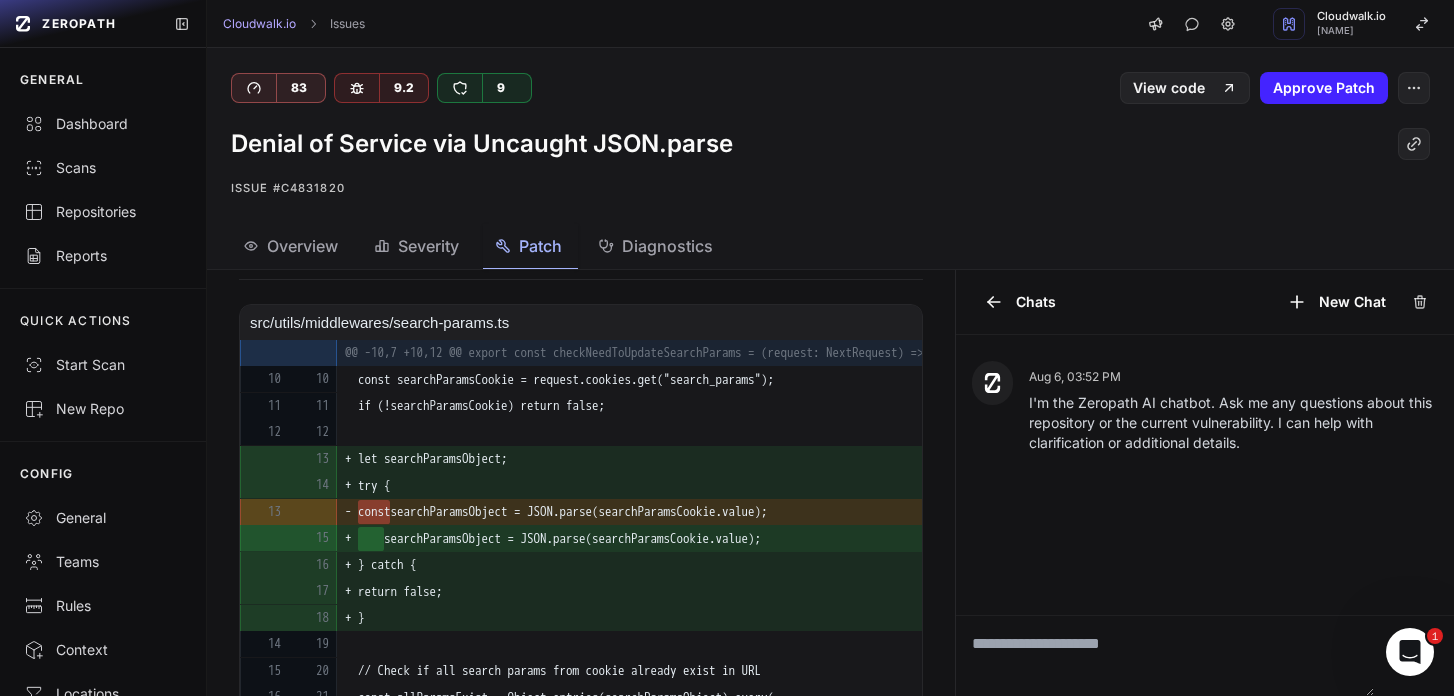 drag, startPoint x: 390, startPoint y: 605, endPoint x: 375, endPoint y: 469, distance: 136.8247 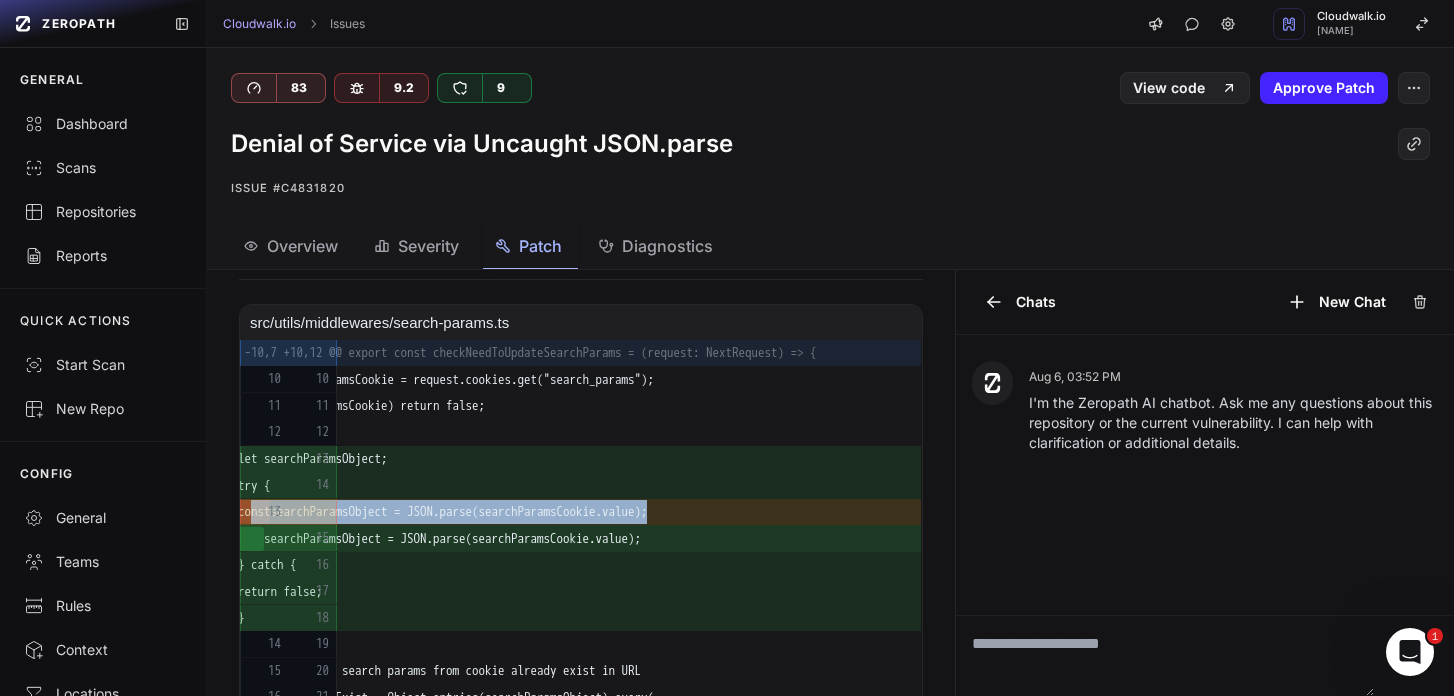 scroll, scrollTop: 0, scrollLeft: 264, axis: horizontal 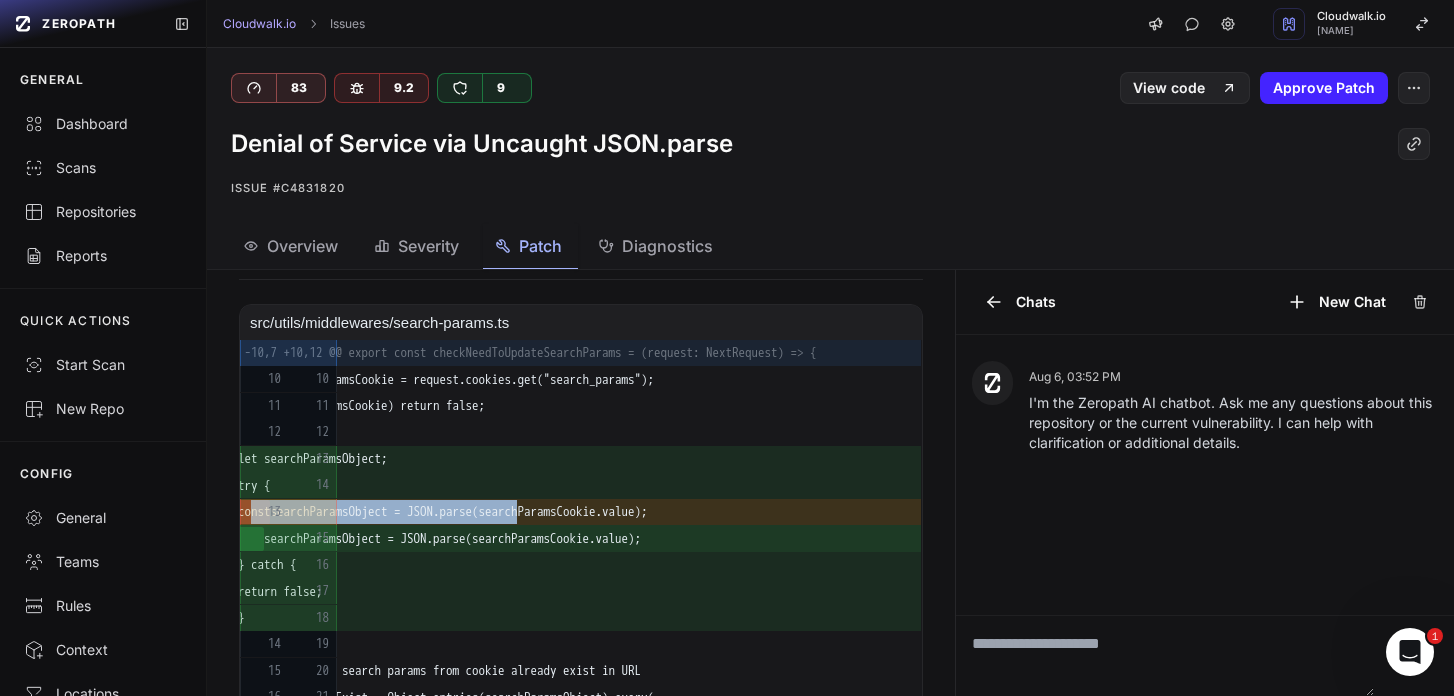 drag, startPoint x: 378, startPoint y: 516, endPoint x: 455, endPoint y: 524, distance: 77.41447 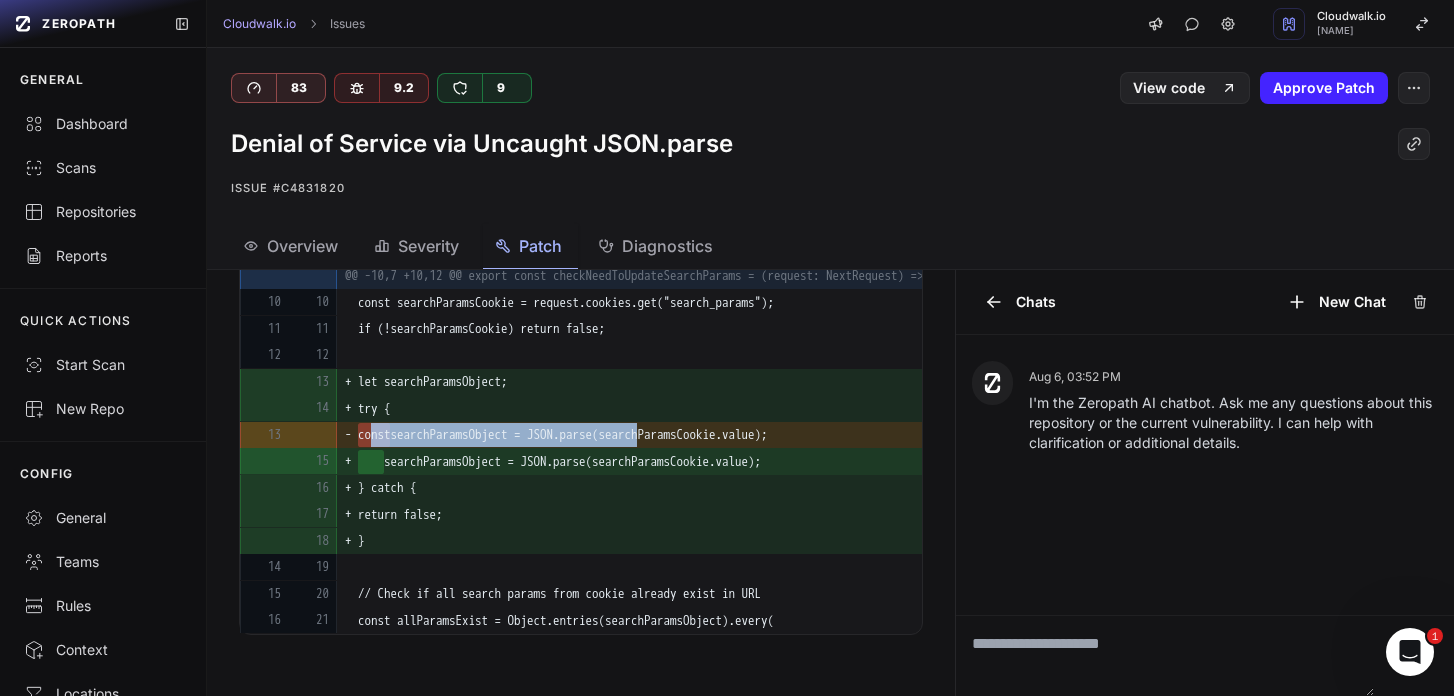 scroll, scrollTop: 831, scrollLeft: 0, axis: vertical 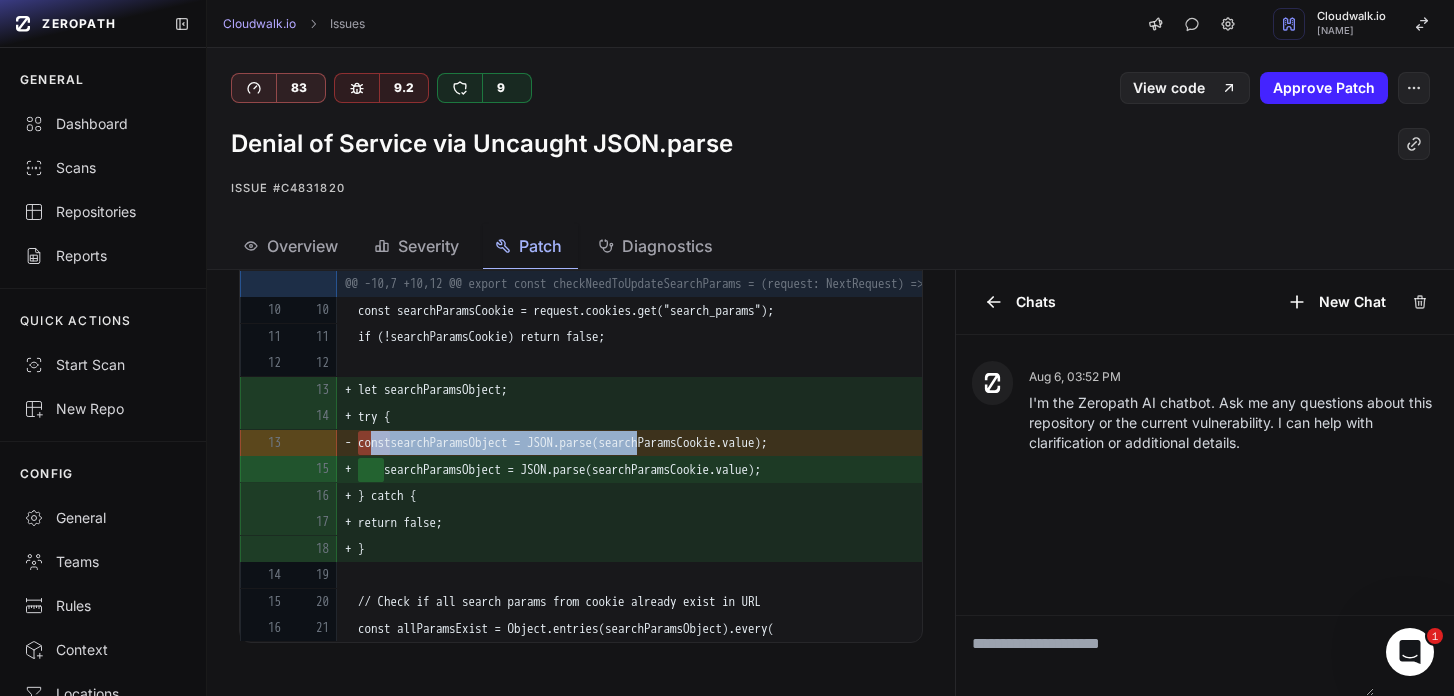 click on "+
searchParamsObject = JSON.parse(searchParamsCookie.value);" at bounding box center (537, 469) 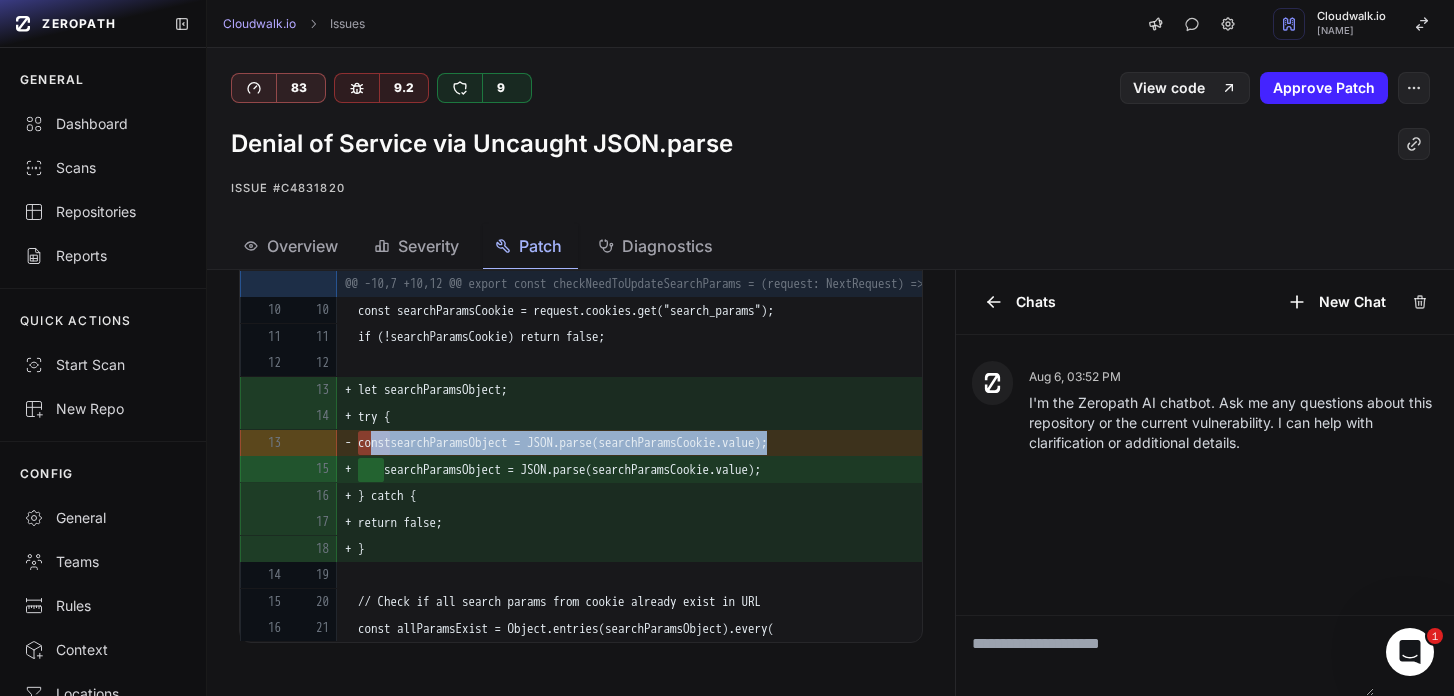 drag, startPoint x: 379, startPoint y: 446, endPoint x: 886, endPoint y: 443, distance: 507.00888 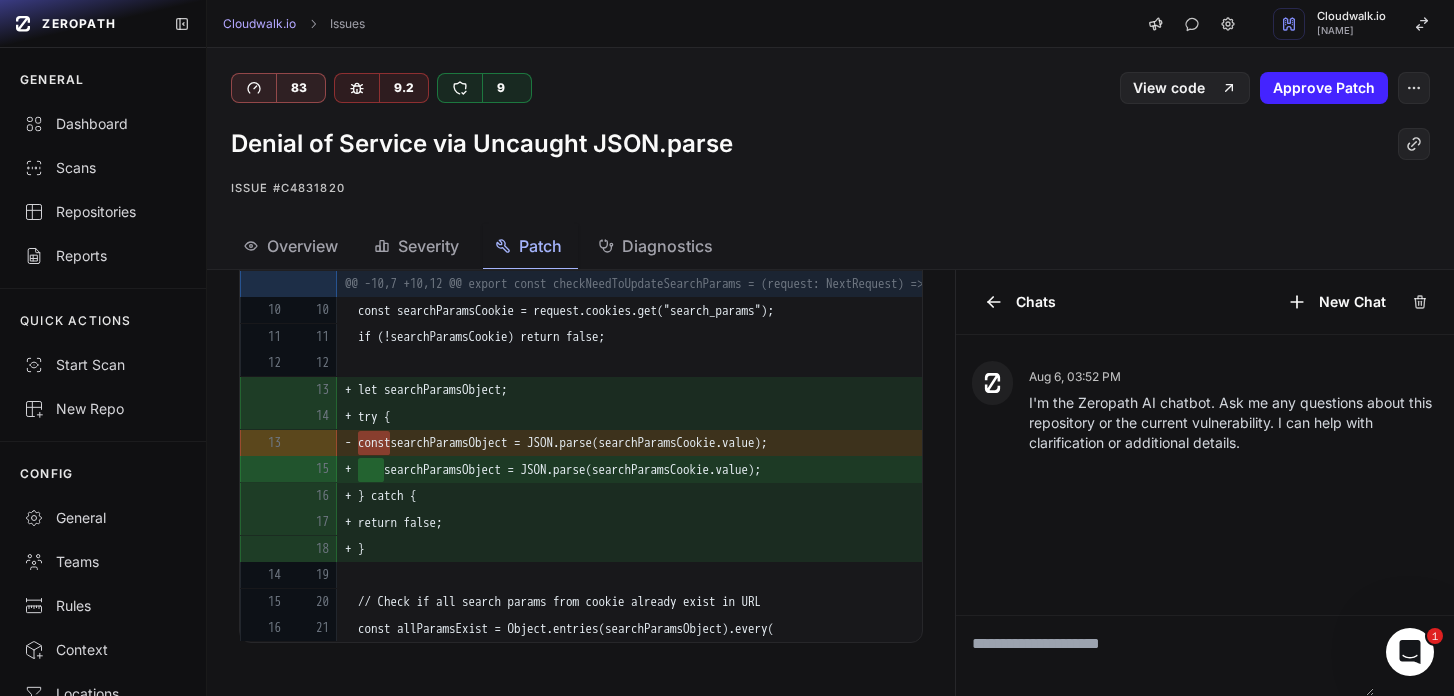 click on "searchParamsObject = JSON.parse(searchParamsCookie.value);" at bounding box center (550, 470) 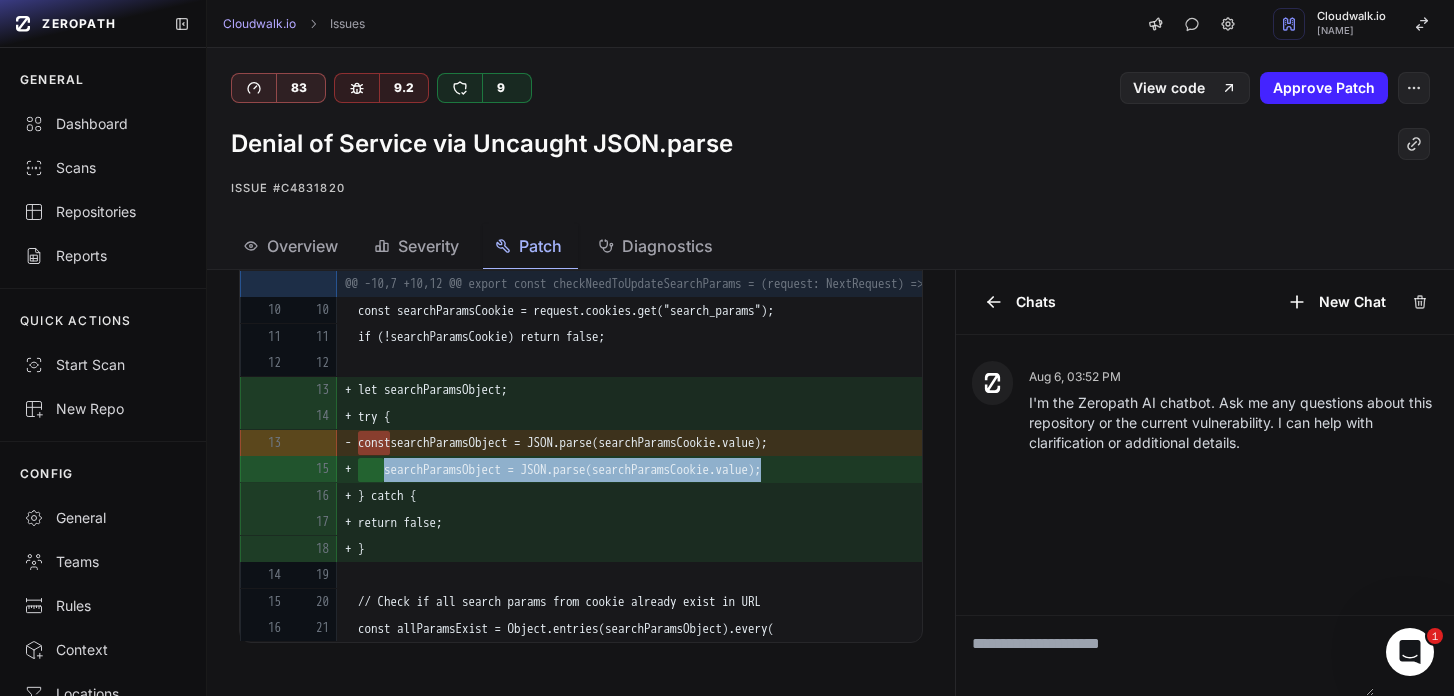 drag, startPoint x: 390, startPoint y: 474, endPoint x: 858, endPoint y: 468, distance: 468.03845 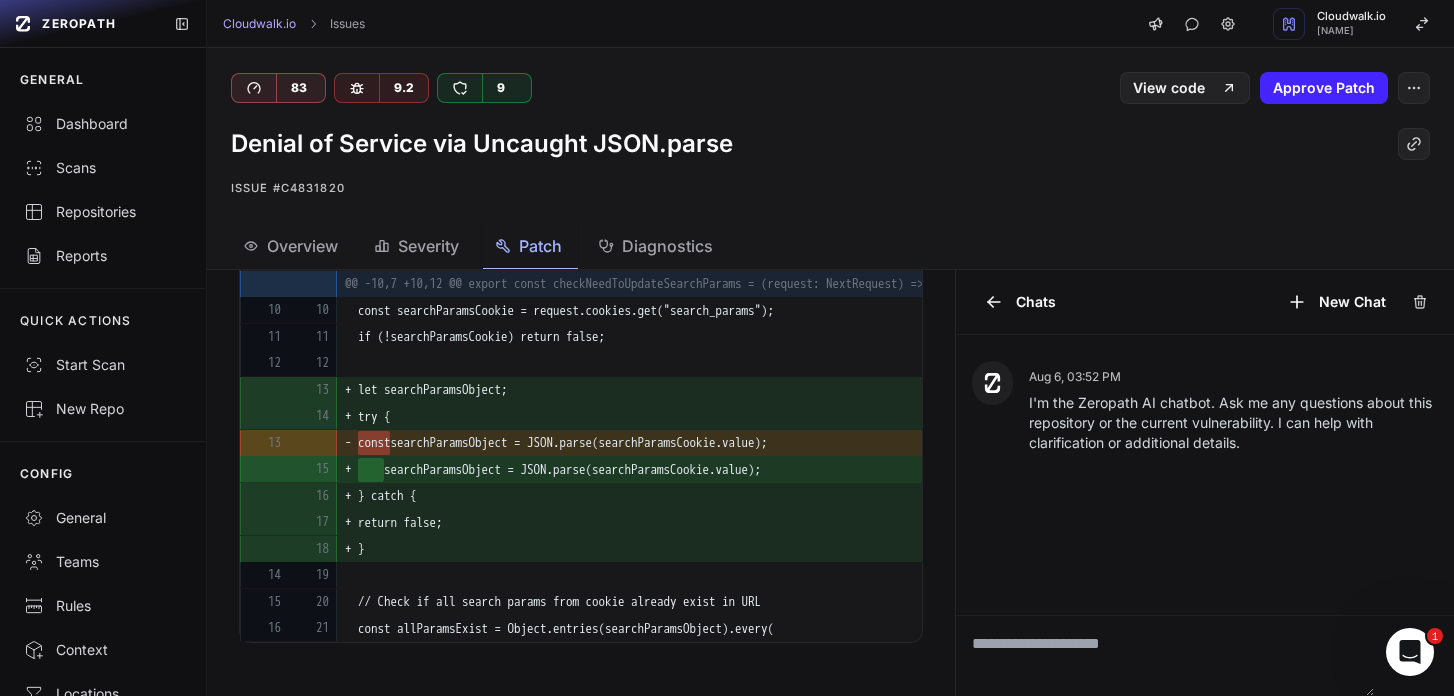 click on "}" at bounding box center (550, 549) 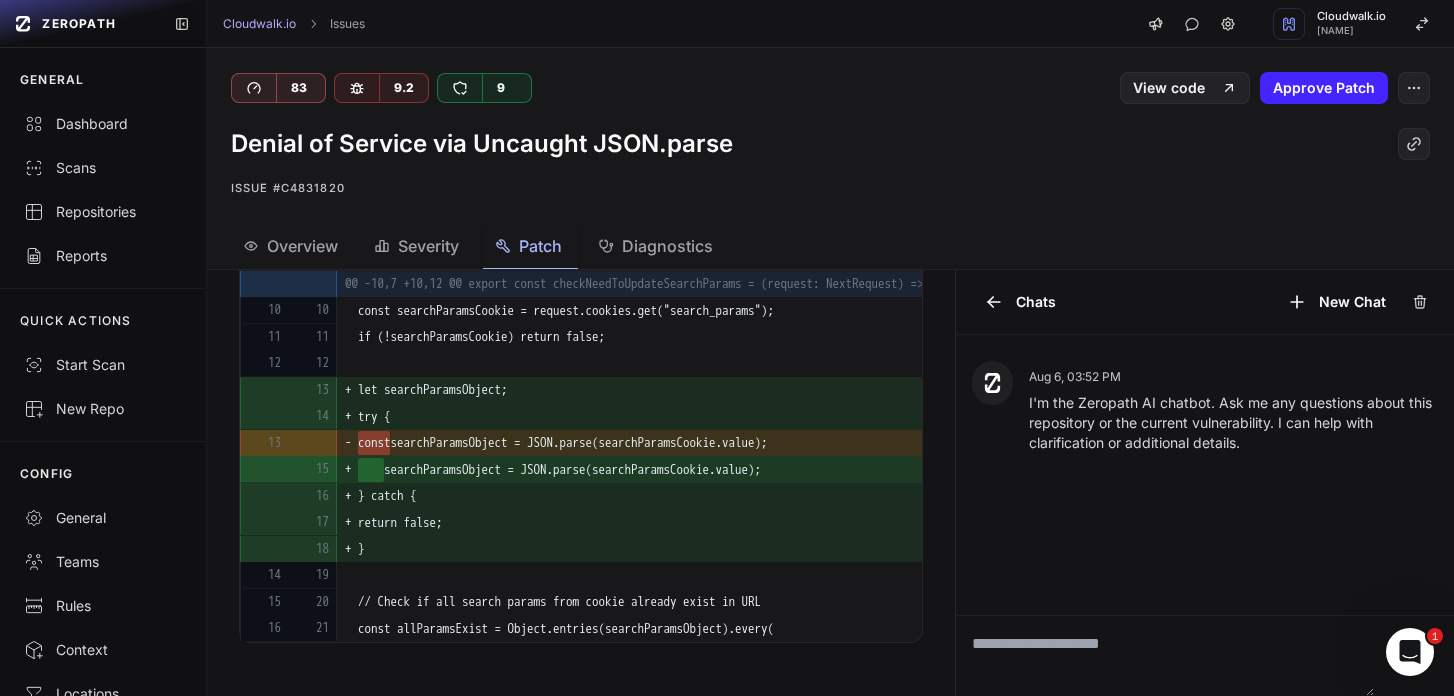 drag, startPoint x: 392, startPoint y: 501, endPoint x: 528, endPoint y: 540, distance: 141.48145 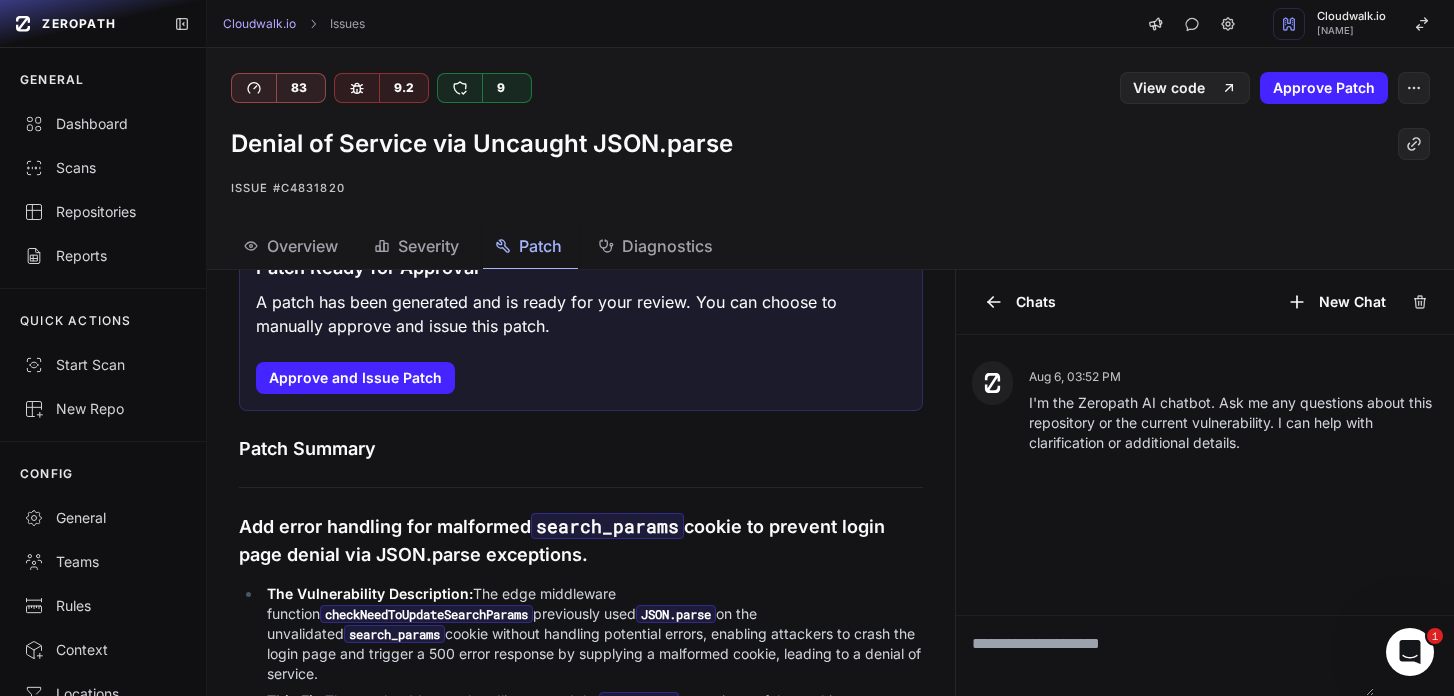scroll, scrollTop: 0, scrollLeft: 0, axis: both 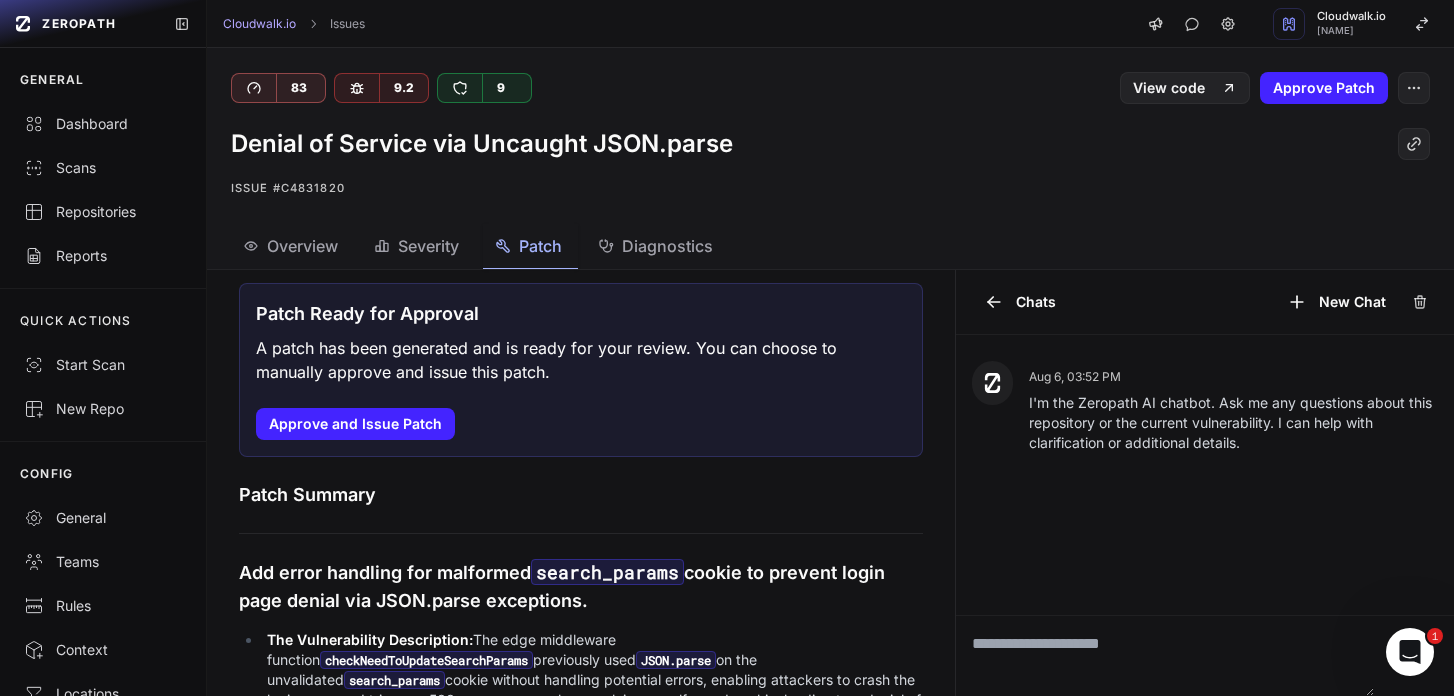 click on "Overview" at bounding box center [302, 246] 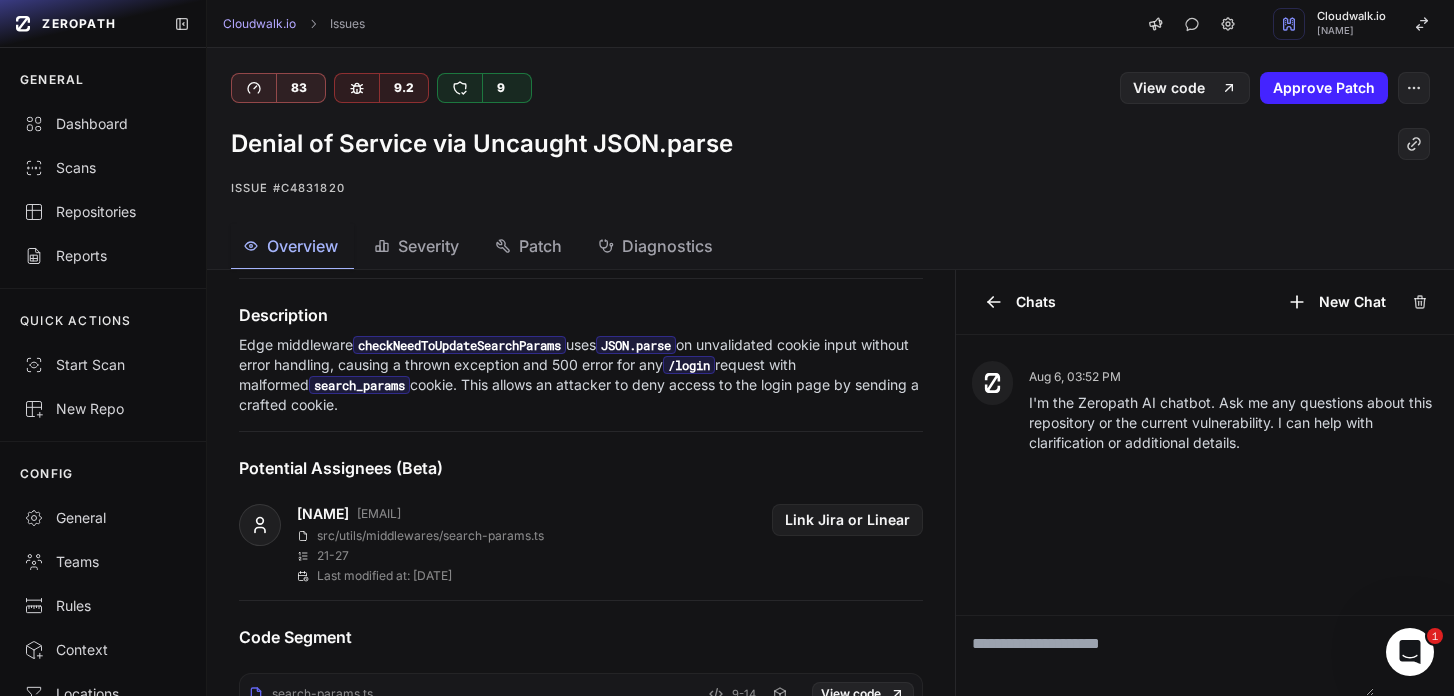 scroll, scrollTop: 375, scrollLeft: 0, axis: vertical 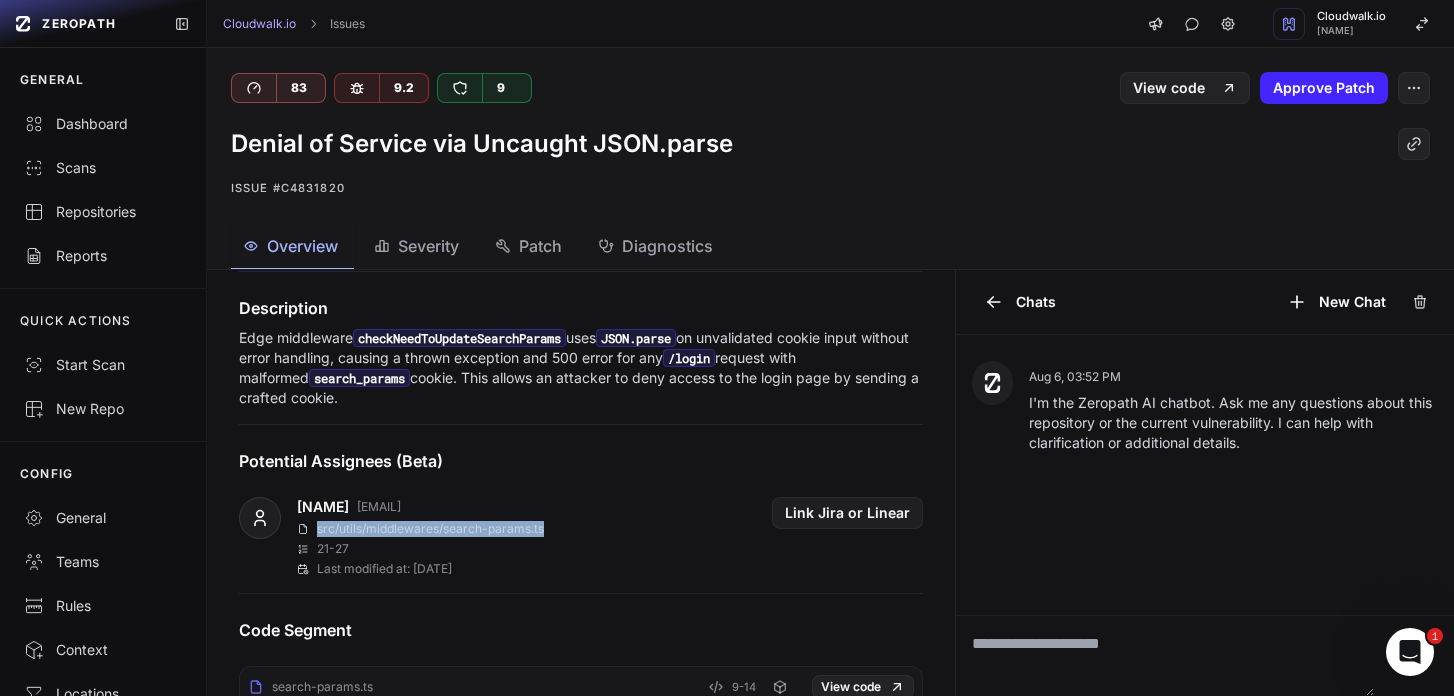 drag, startPoint x: 569, startPoint y: 539, endPoint x: 317, endPoint y: 526, distance: 252.3351 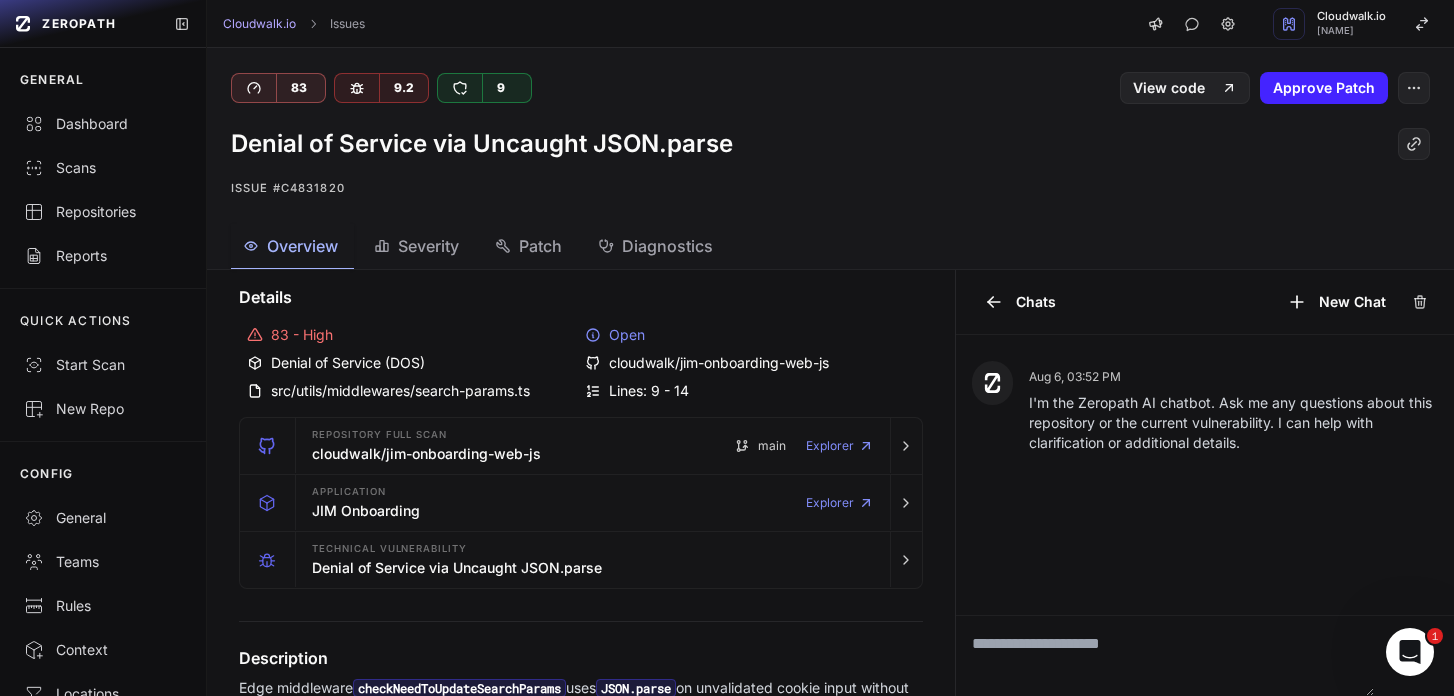 scroll, scrollTop: 0, scrollLeft: 0, axis: both 